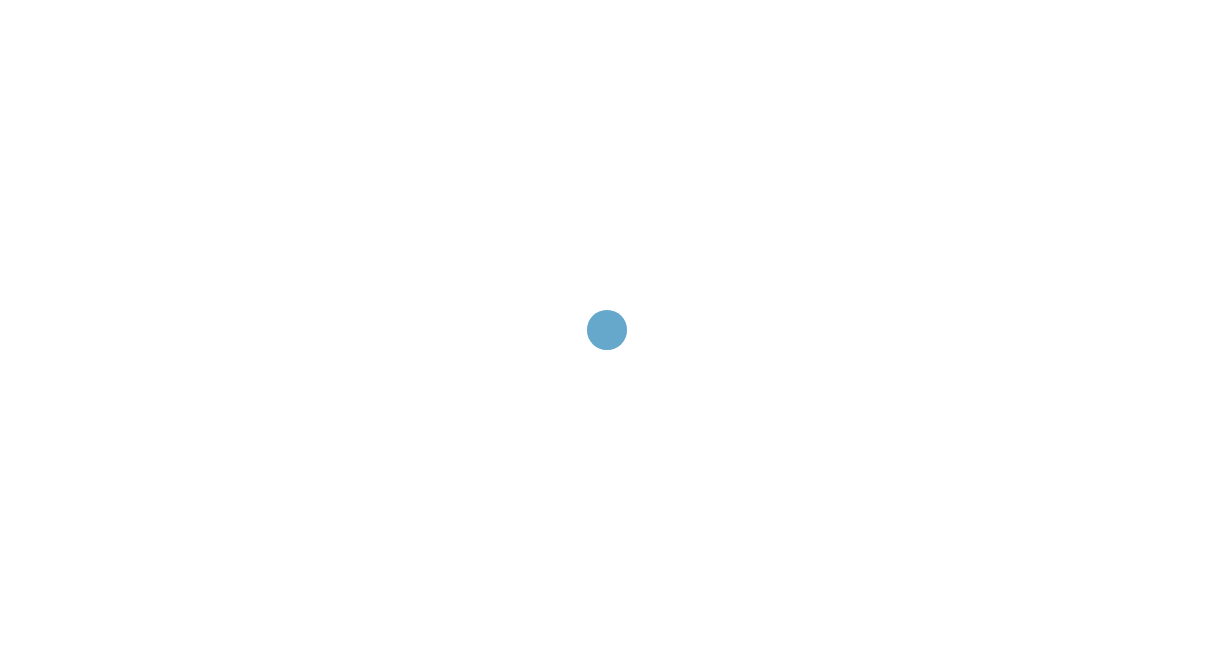 scroll, scrollTop: 0, scrollLeft: 0, axis: both 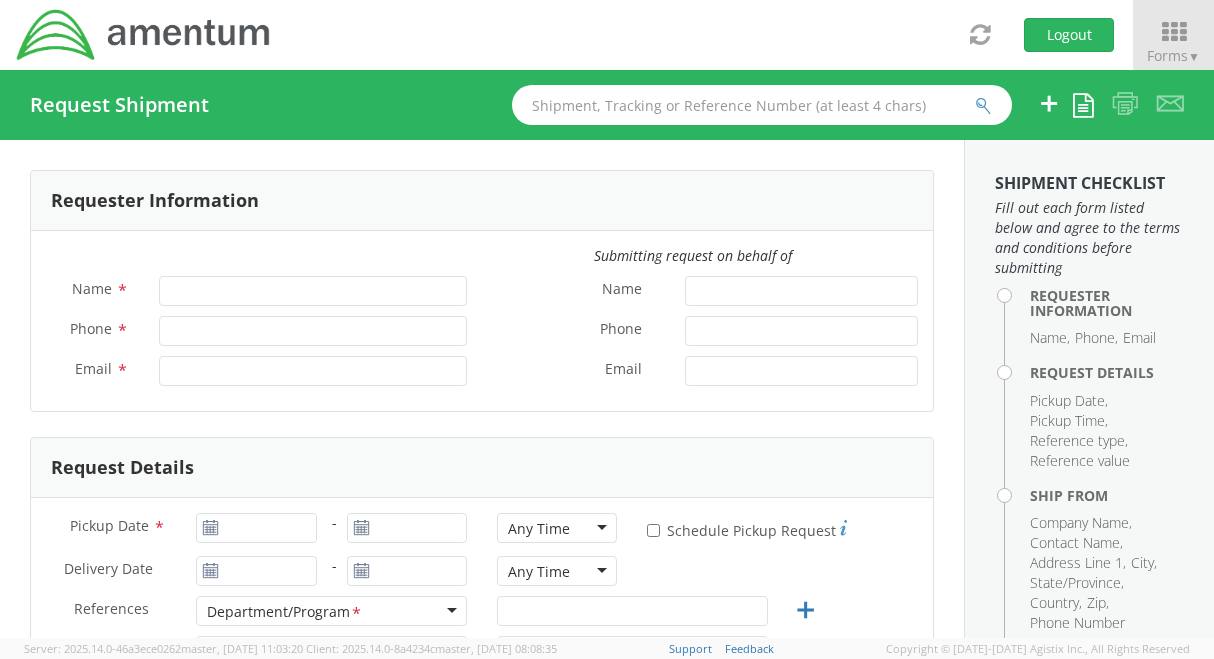 type on "[PERSON_NAME]" 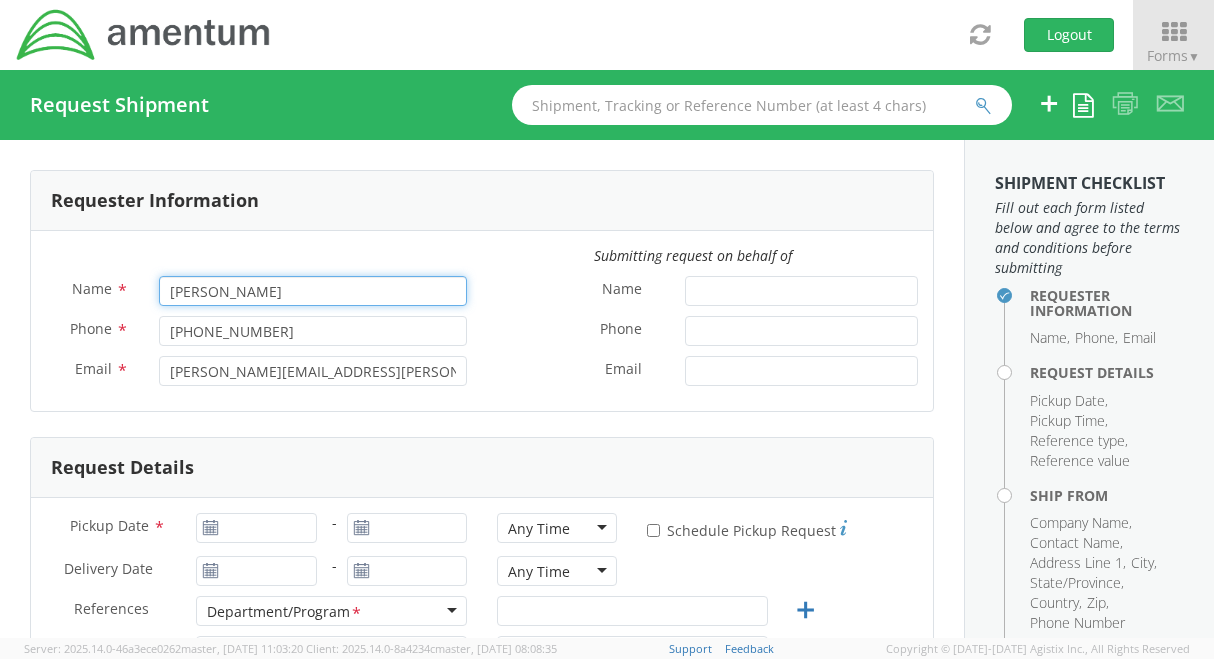click on "[PERSON_NAME]" at bounding box center [313, 291] 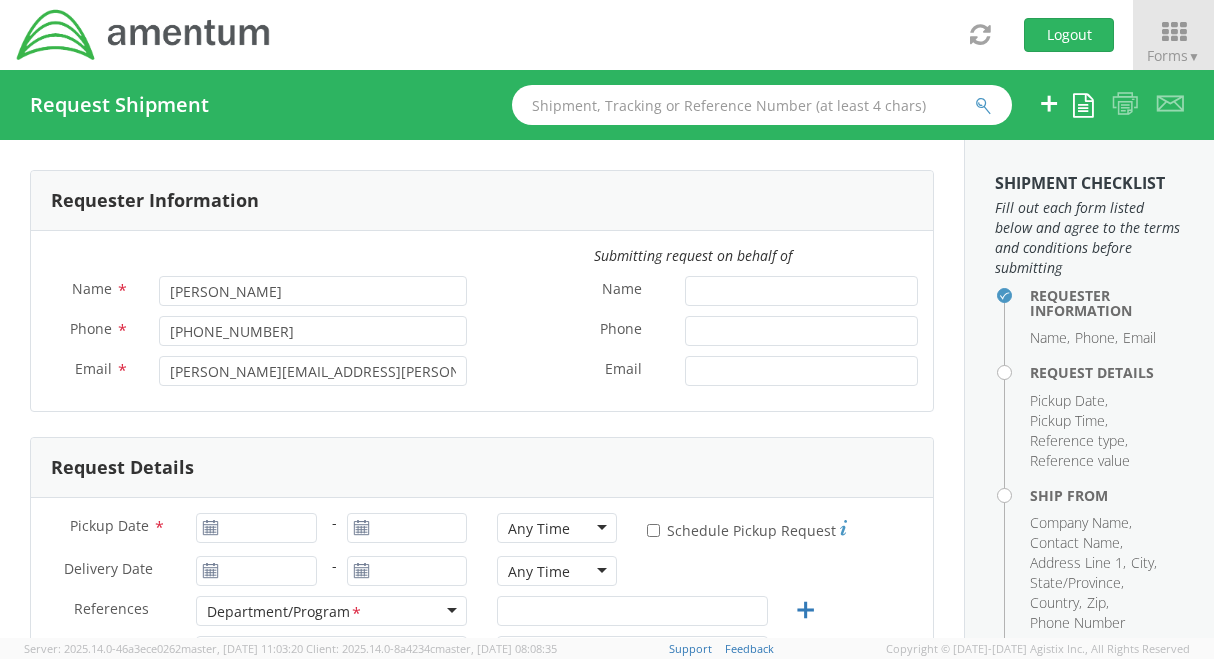 click on "Email        *" at bounding box center (707, 371) 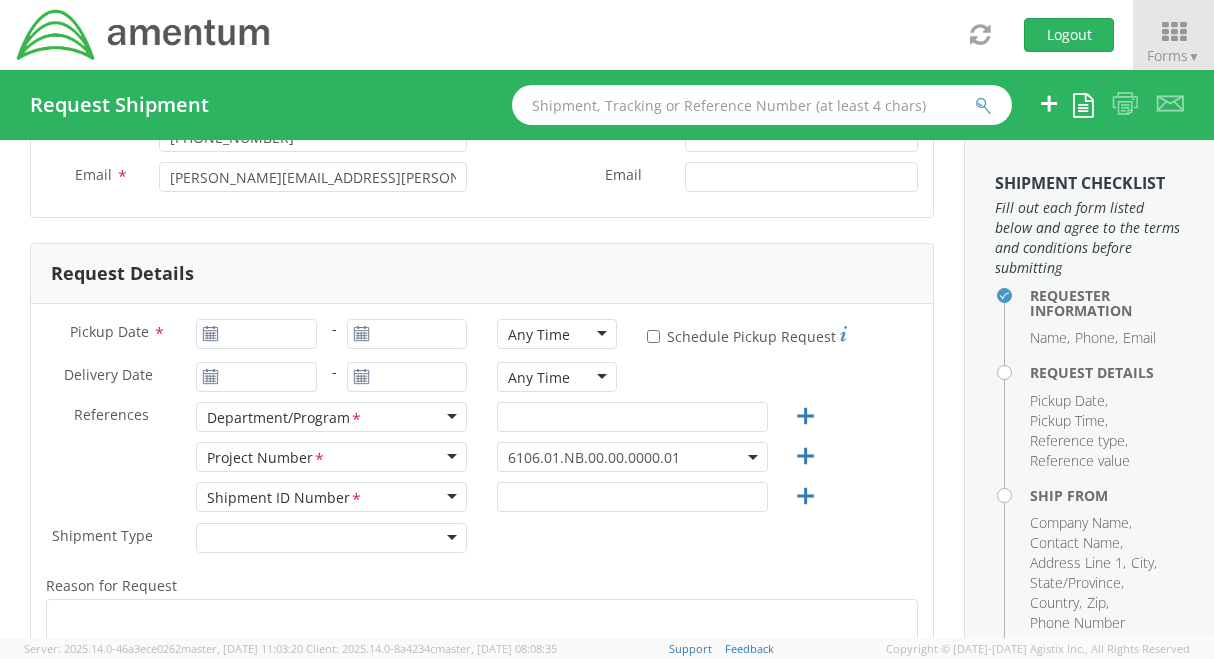 scroll, scrollTop: 200, scrollLeft: 0, axis: vertical 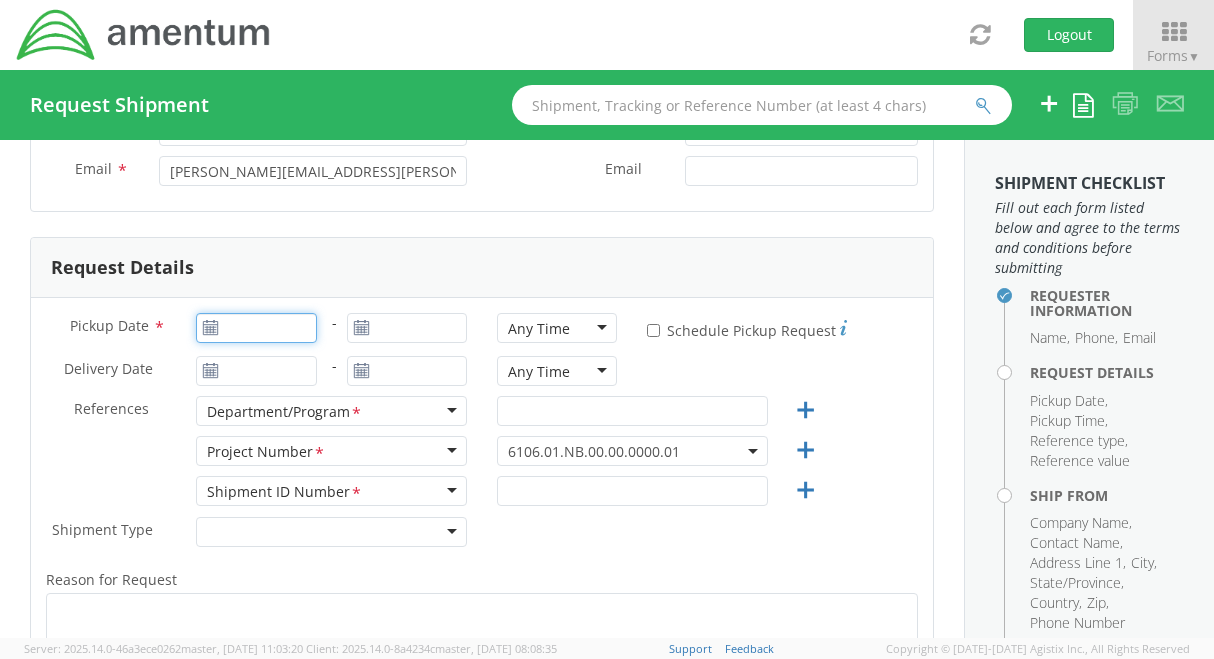 type on "07/10/2025" 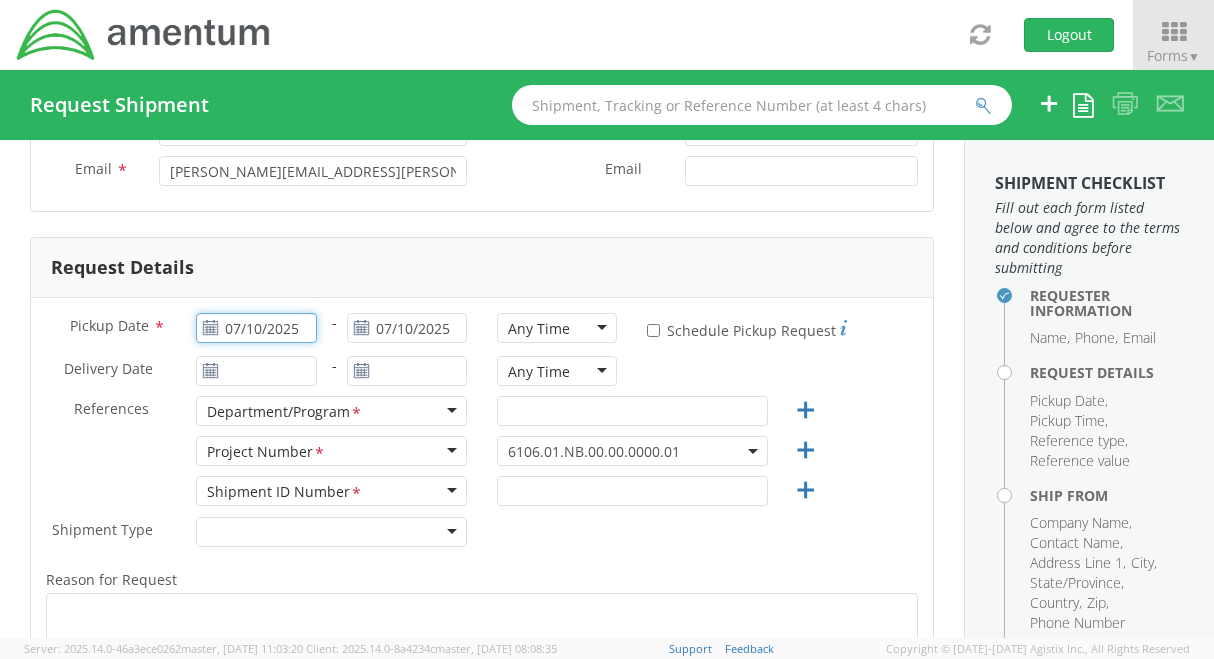 click on "07/10/2025" at bounding box center [256, 328] 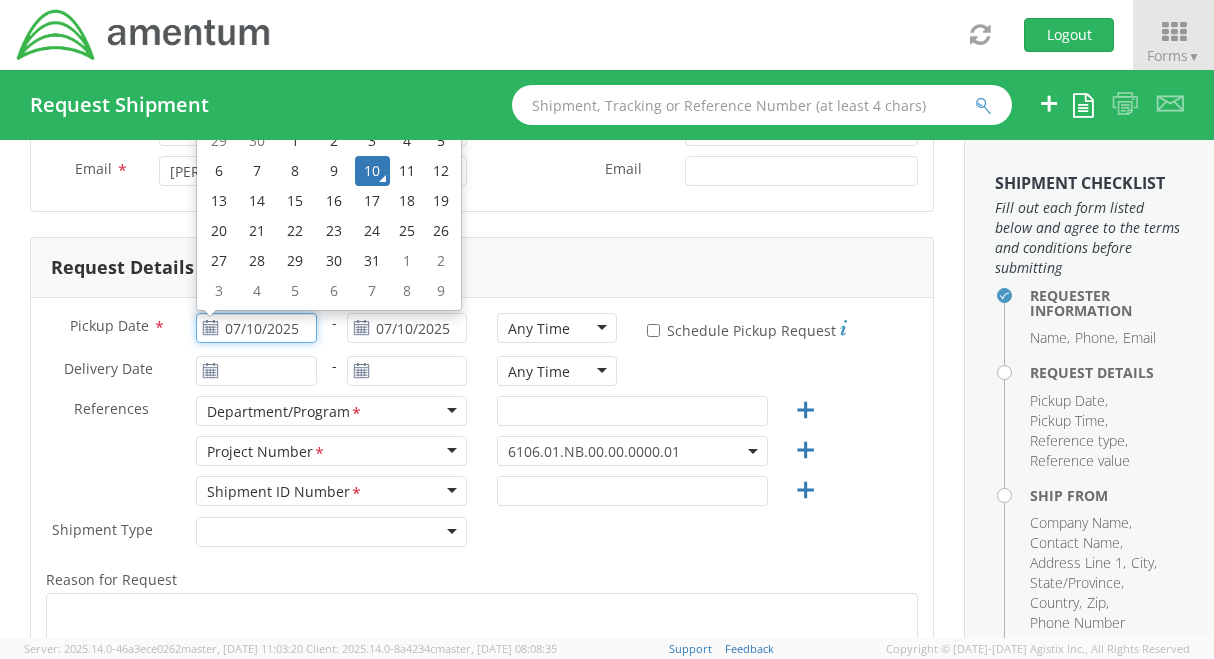 click on "10" at bounding box center [372, 171] 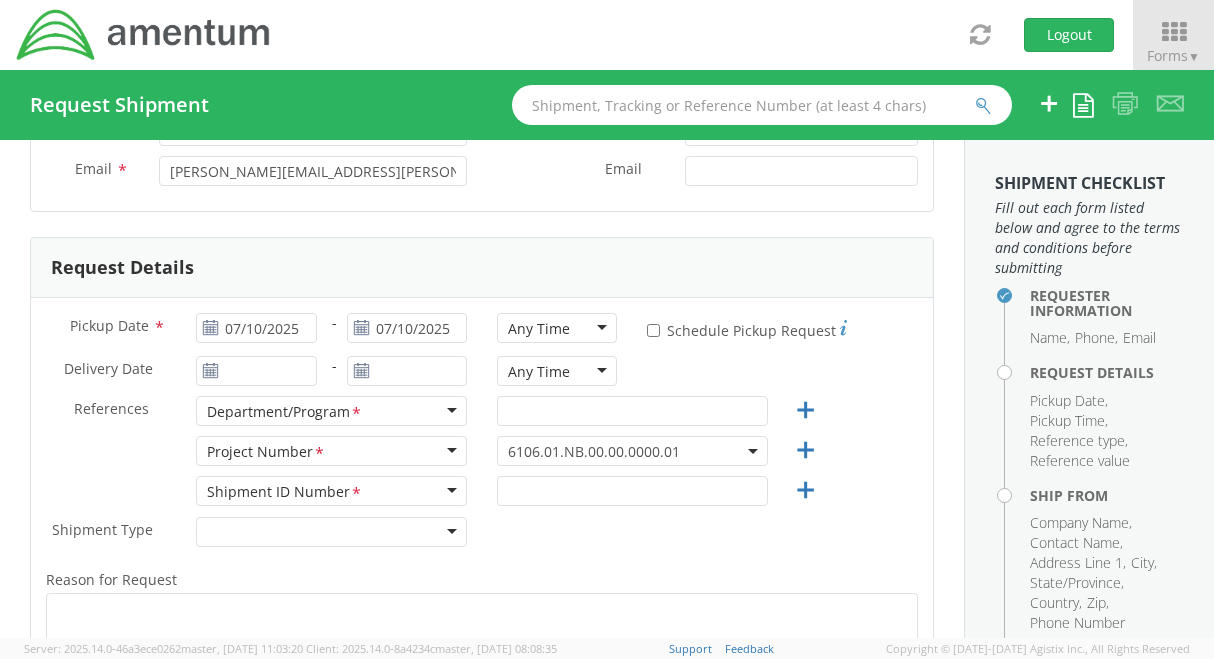 click on "Any Time" at bounding box center (557, 328) 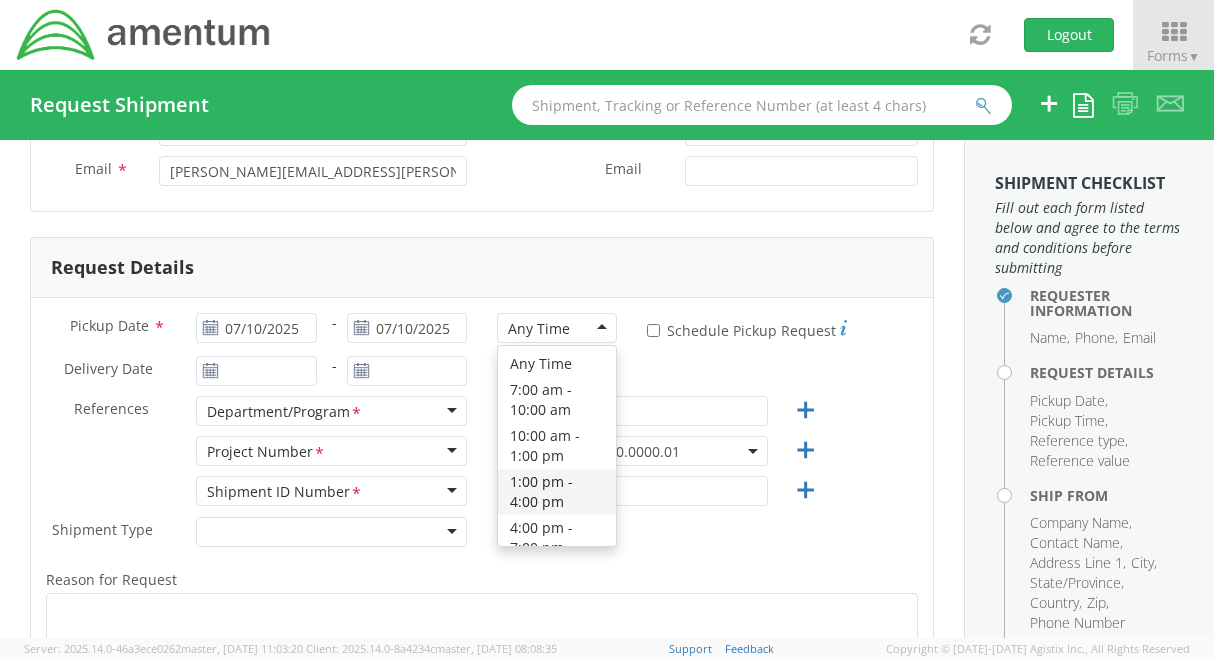 scroll, scrollTop: 0, scrollLeft: 0, axis: both 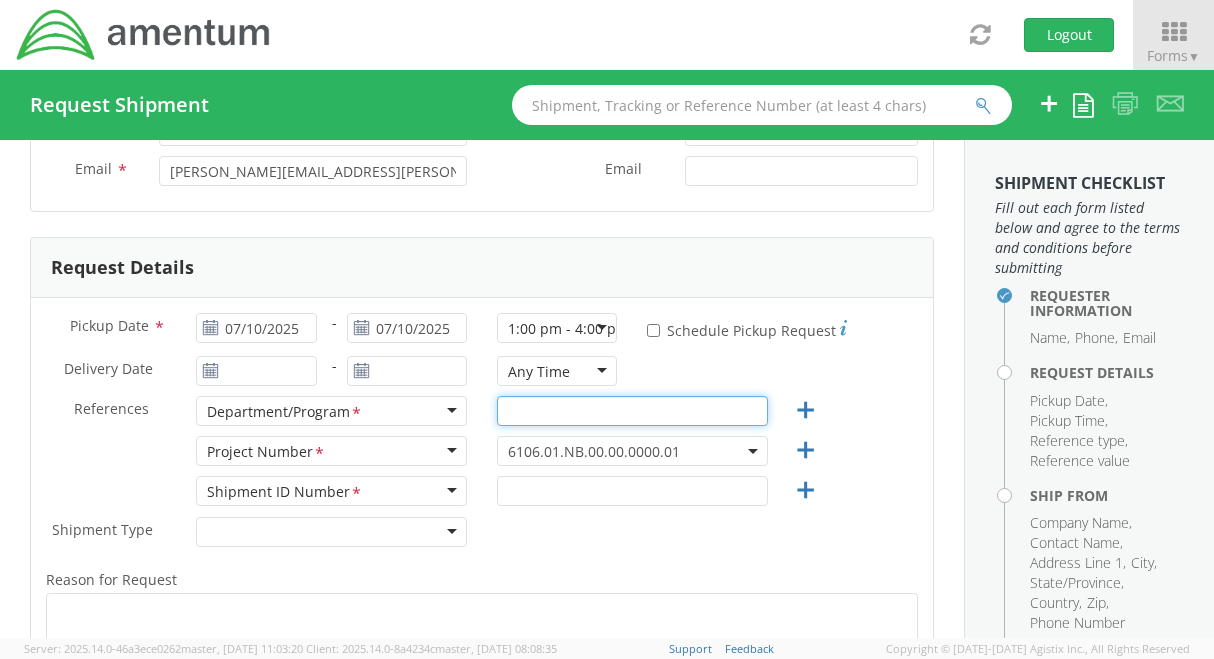 click at bounding box center (632, 411) 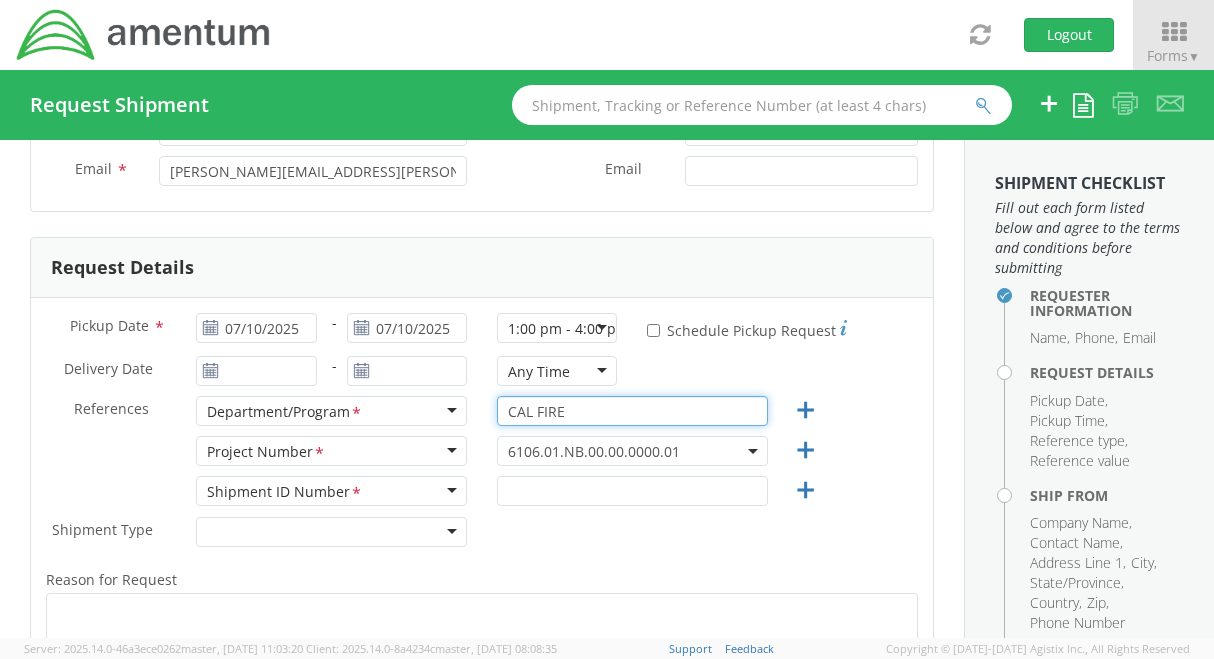type on "CAL FIRE" 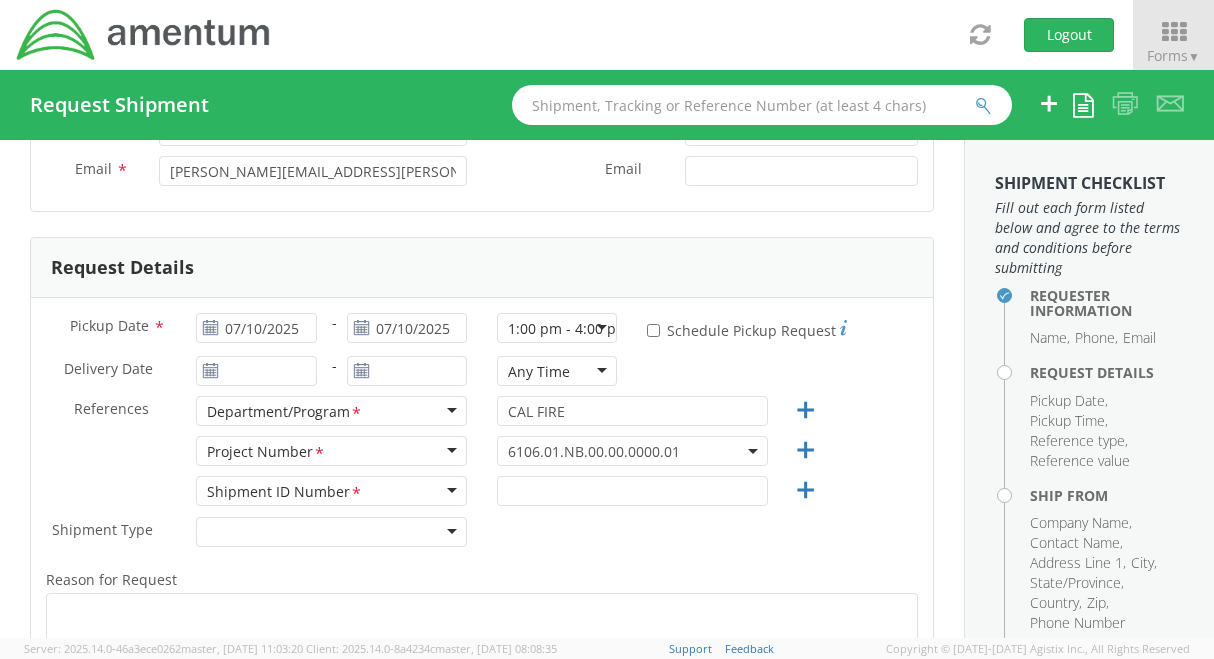 click on "6106.01.NB.00.00.0000.01" at bounding box center [632, 451] 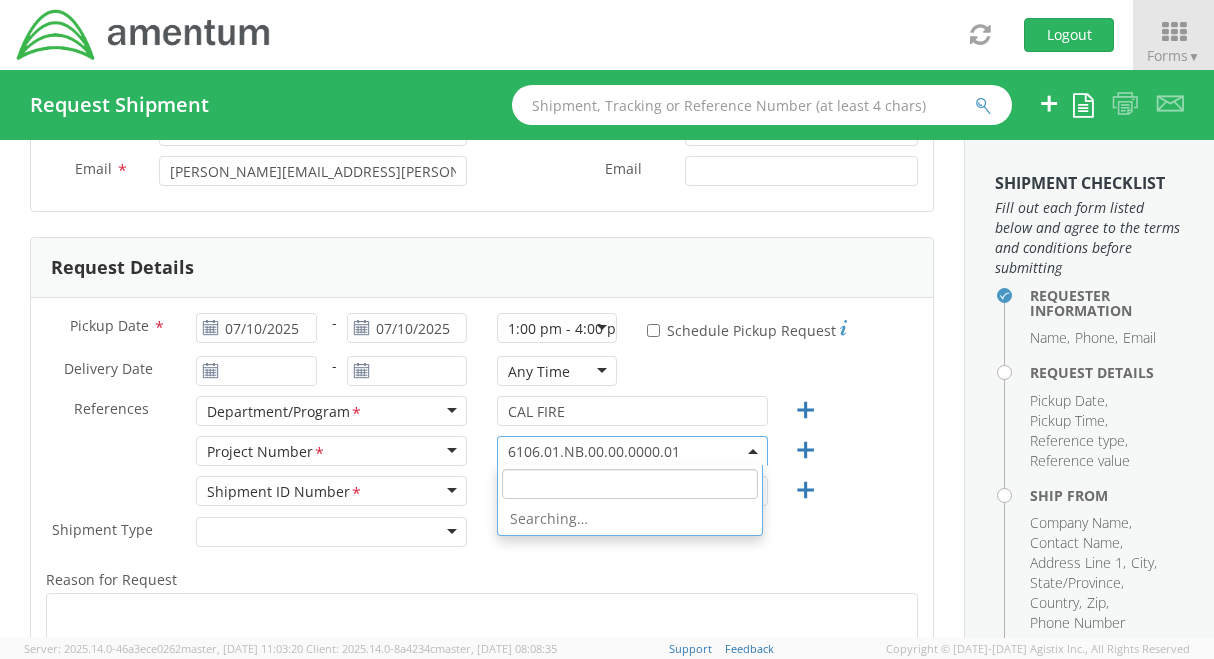 click on "Pickup Date        *                     07/10/2025                                        -                          [DATE]                                                   1:00 pm - 4:00 pm 1:00 pm - 4:00 pm Any Time 7:00 am - 10:00 am 10:00 am - 1:00 pm 1:00 pm - 4:00 pm 4:00 pm - 7:00 pm                                                                         * Schedule Pickup Request                                   Delivery Date        *                                                            -                                                                            Any Time Any Time Any Time 7:00 am - 10:00 am 10:00 am - 1:00 pm 1:00 pm - 4:00 pm 4:00 pm - 7:00 pm                                                     References        *                                                                 Department/Program <span class="required">*</span> Department/Program  * Account Type Activity ID Airline Appointment Number ASN Batch Request # Bill Of Lading Bin Booking Number * *" at bounding box center (482, 561) 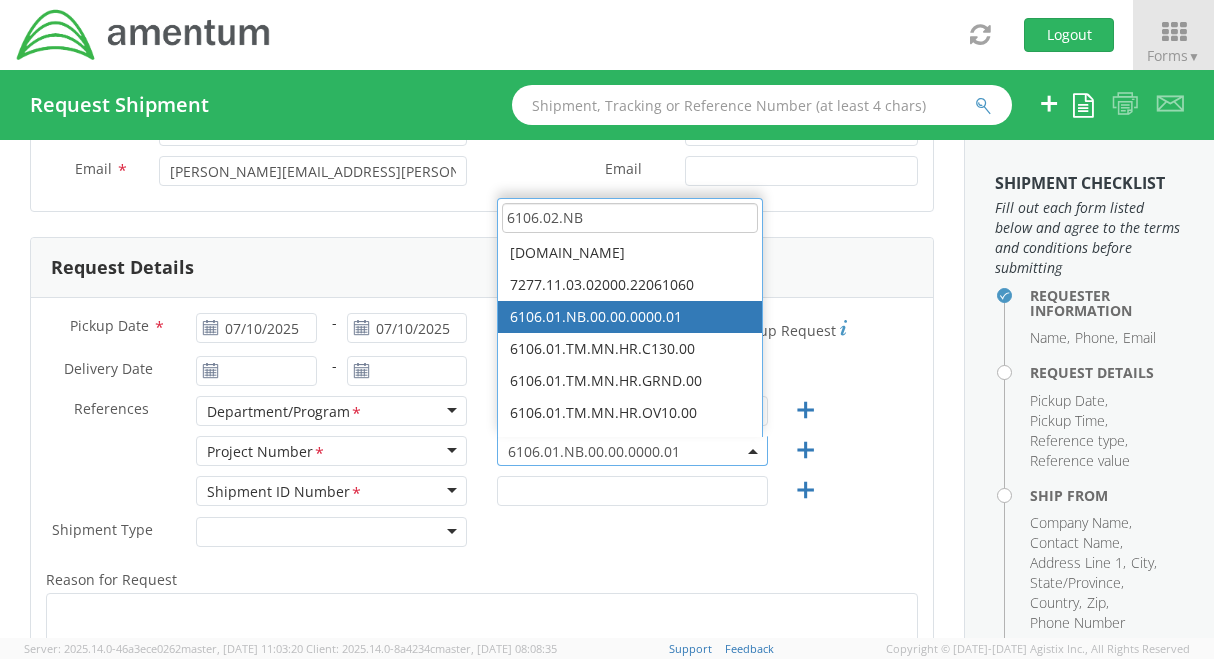 scroll, scrollTop: 0, scrollLeft: 0, axis: both 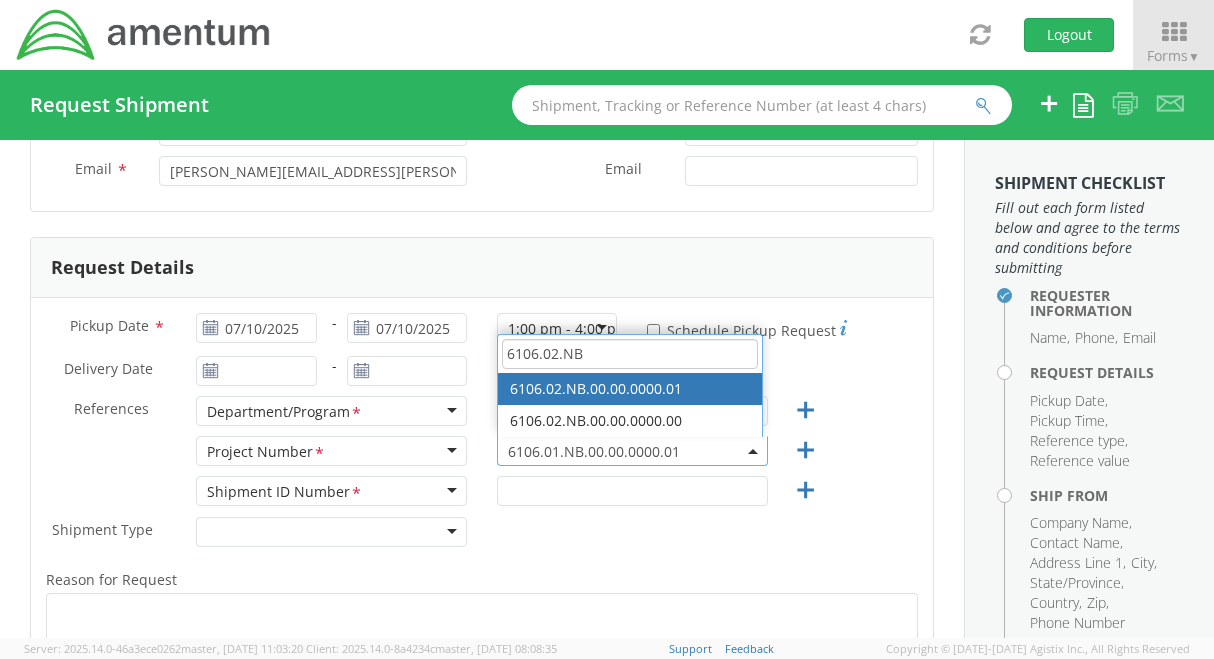 type on "6106.02.NB" 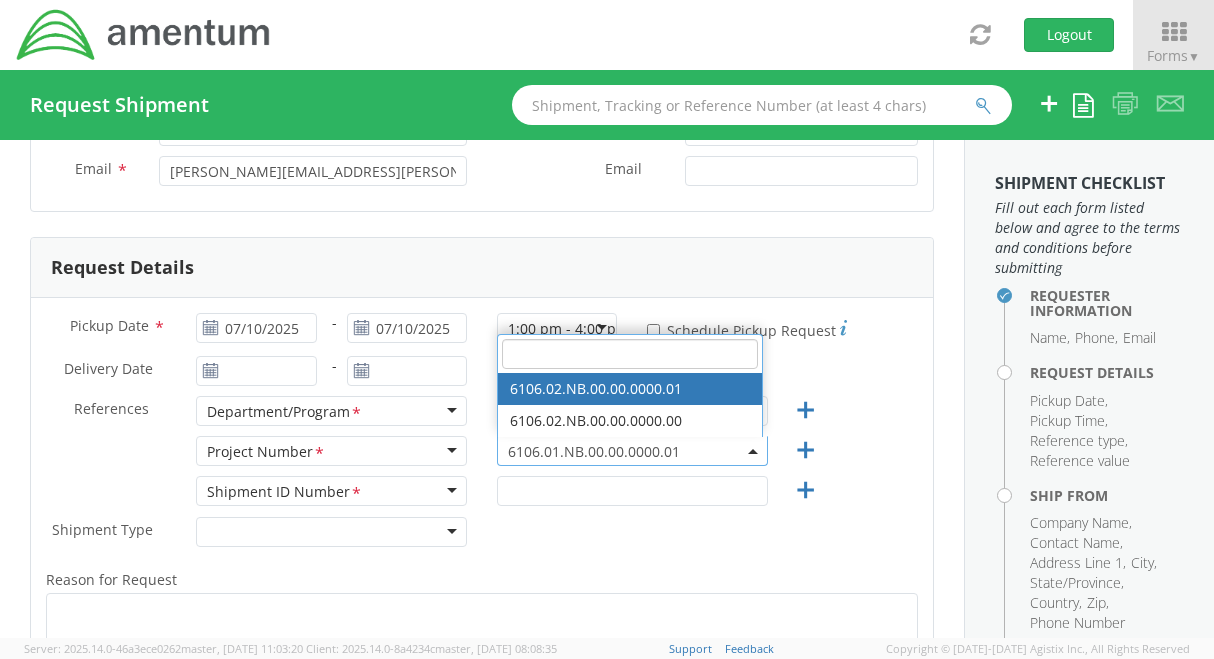 select on "6106.02.NB.00.00.0000.01" 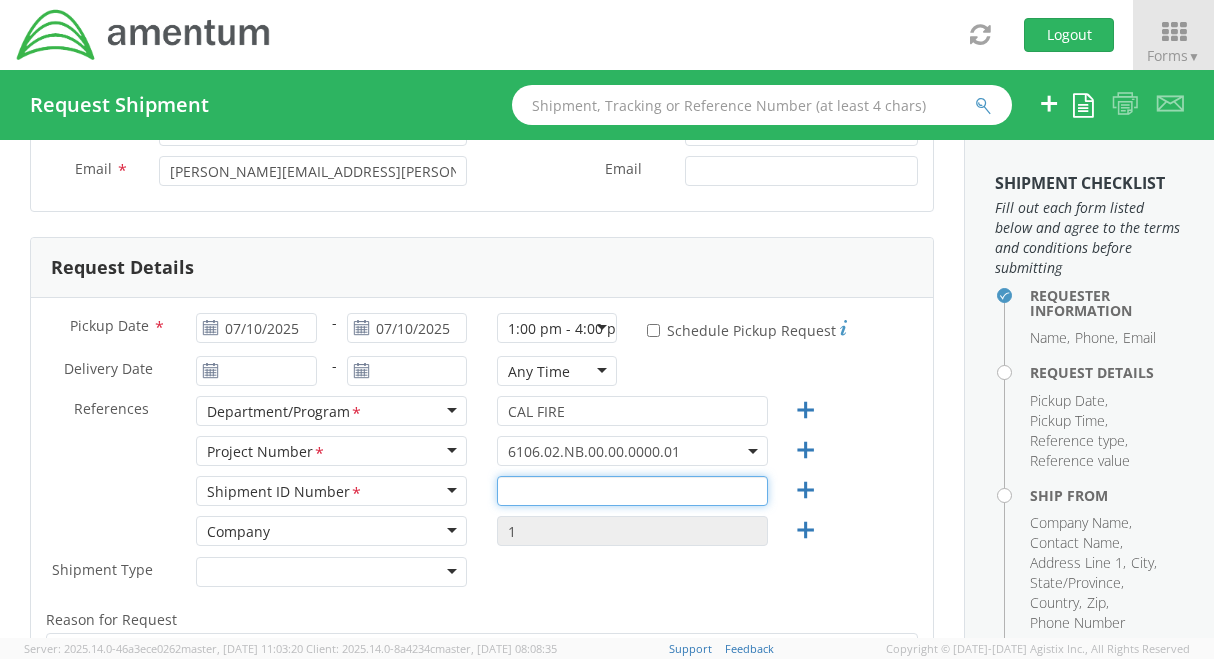click at bounding box center (632, 491) 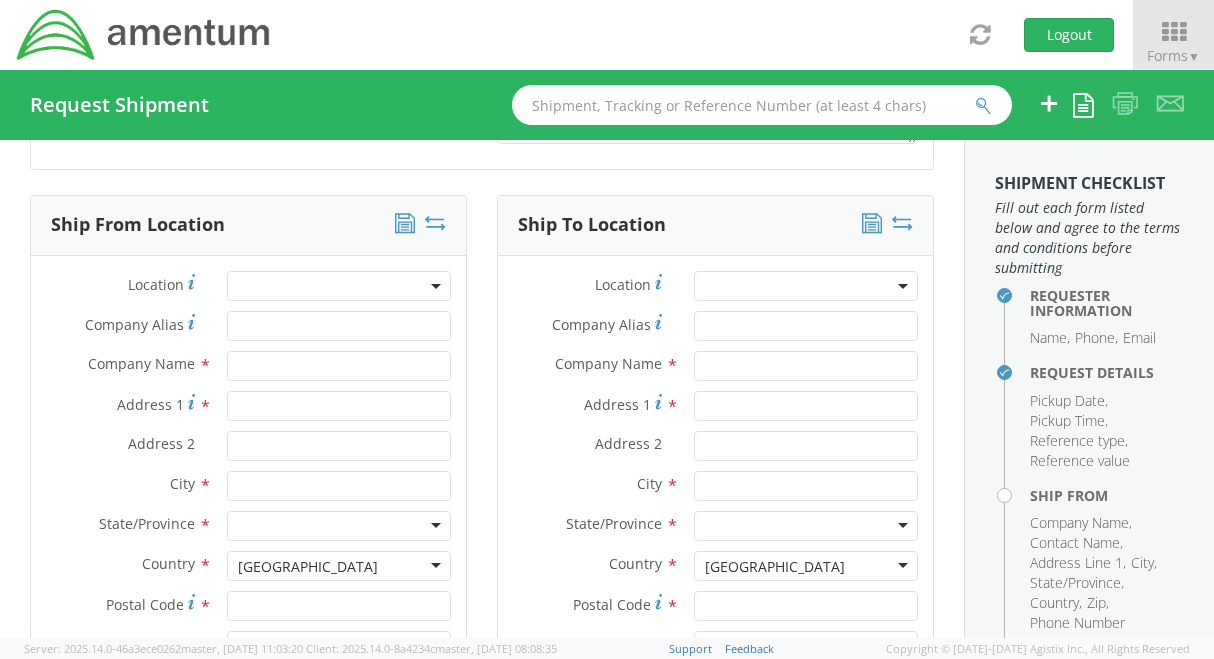scroll, scrollTop: 900, scrollLeft: 0, axis: vertical 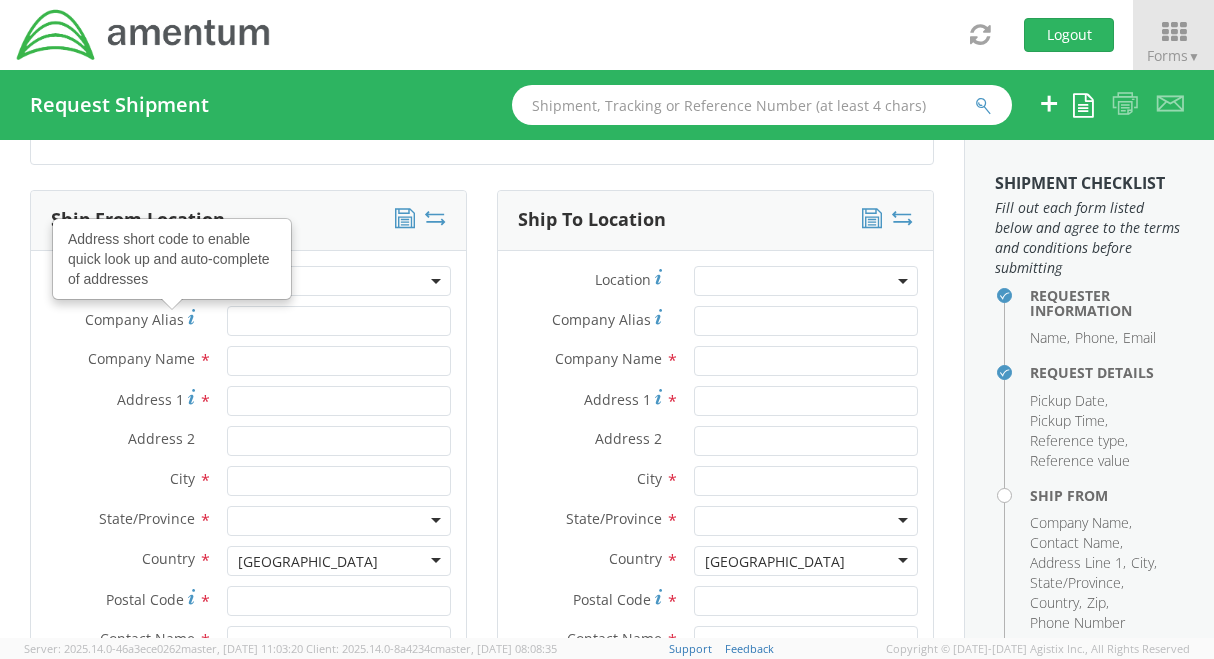 type on "2" 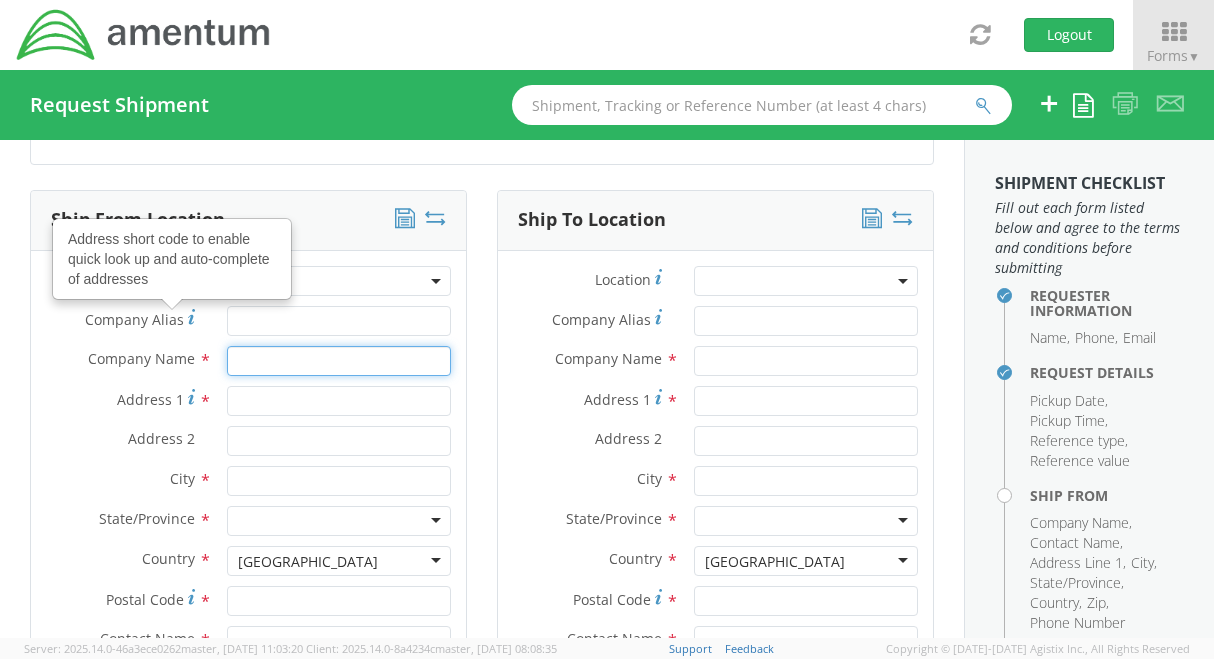 click at bounding box center [339, 361] 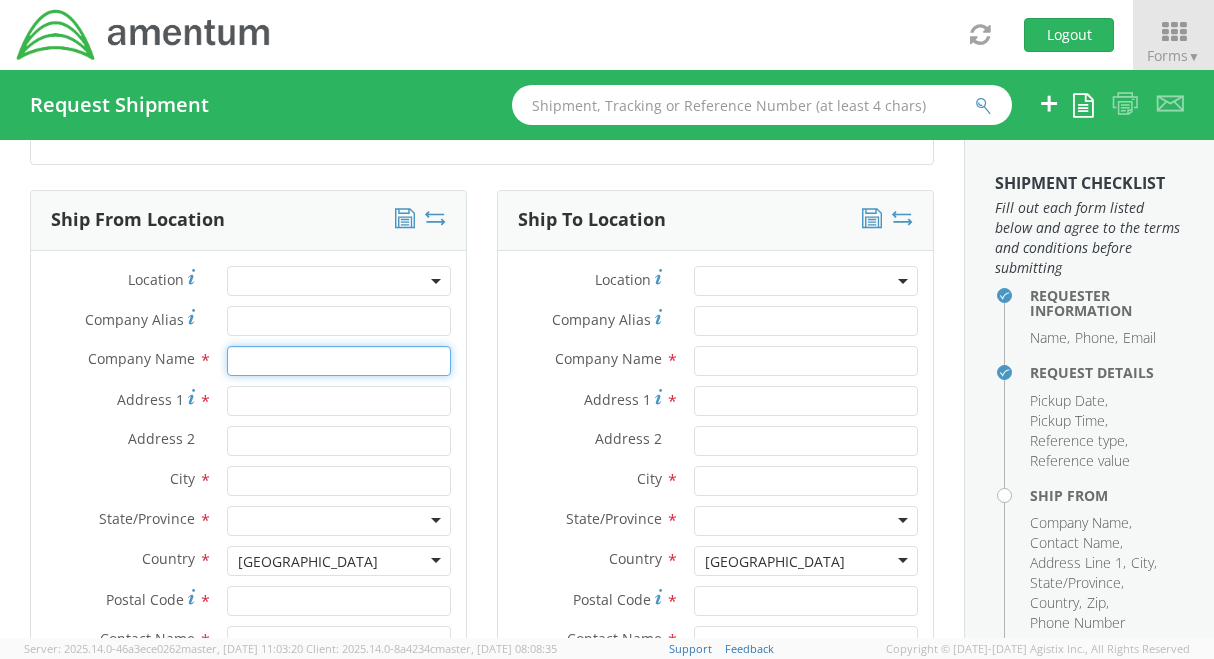 type on "Amentum" 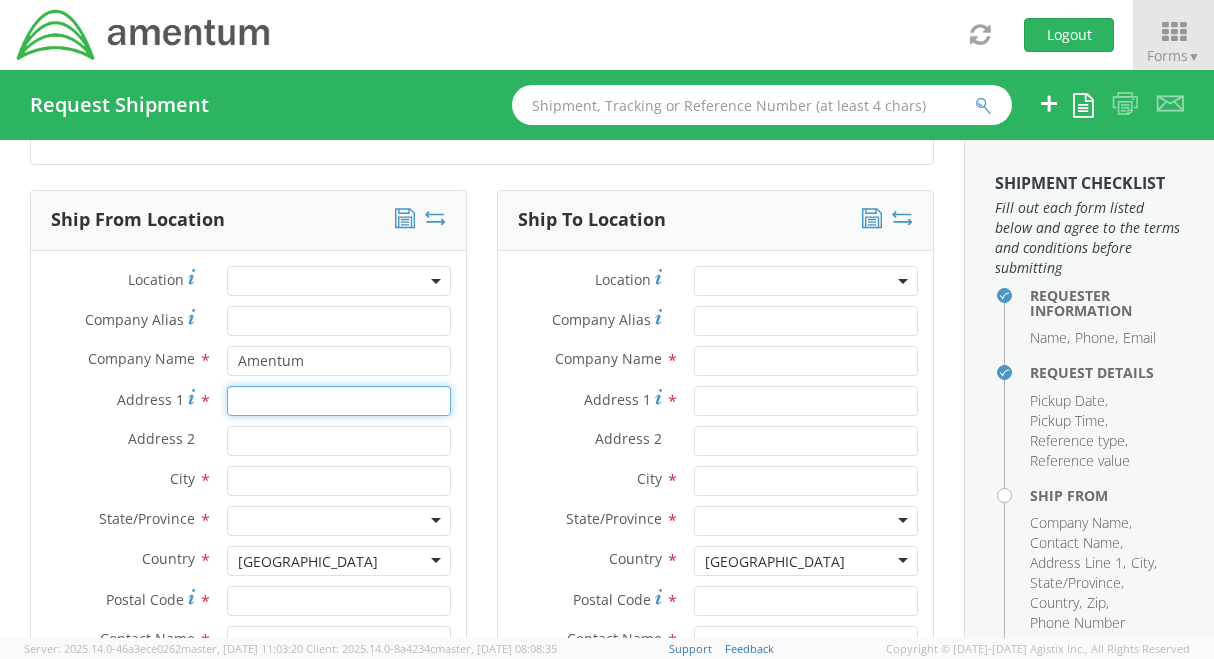 type on "[STREET_ADDRESS]" 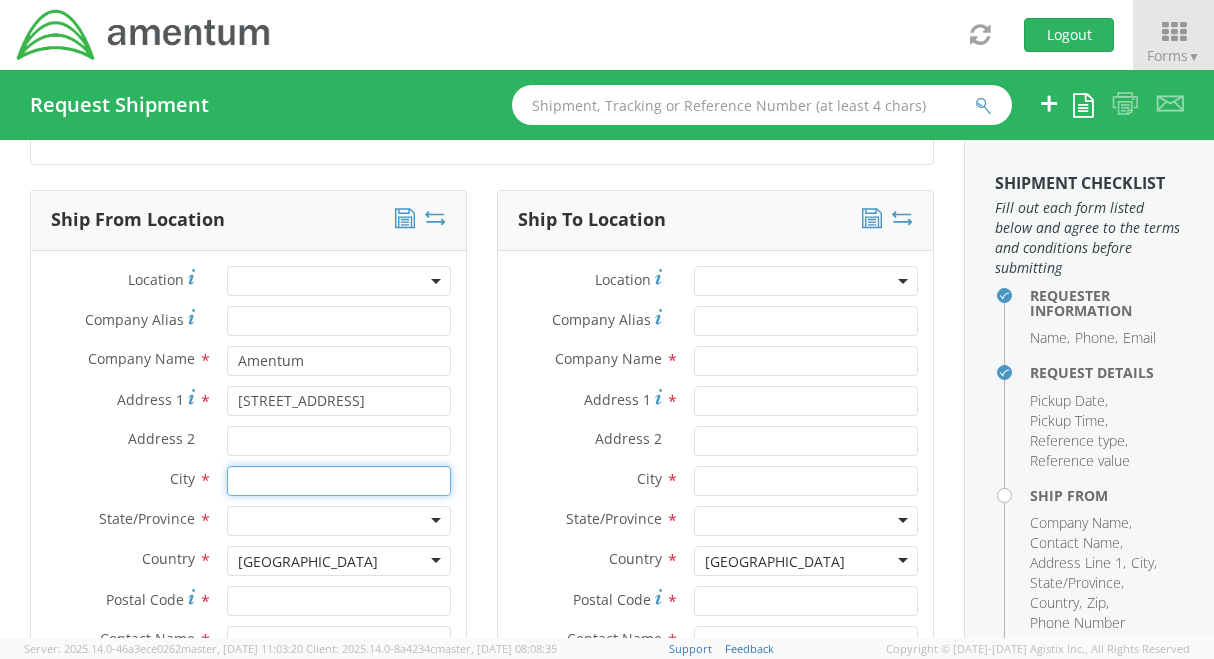 type on "[PERSON_NAME]" 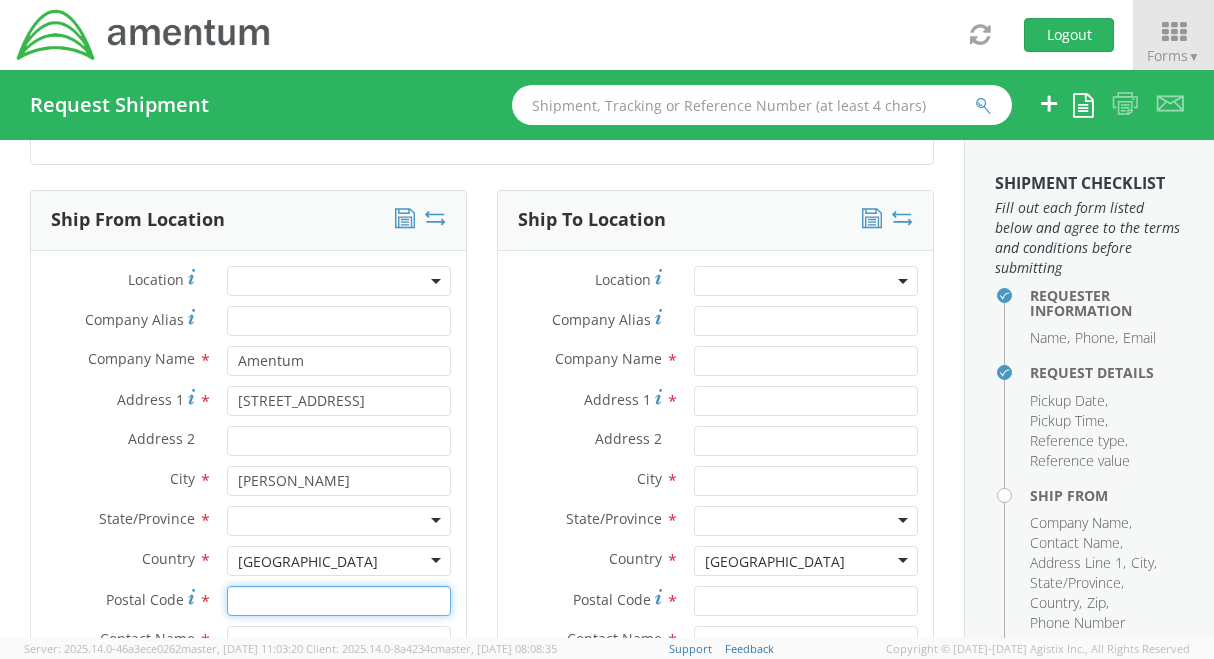 type on "95652" 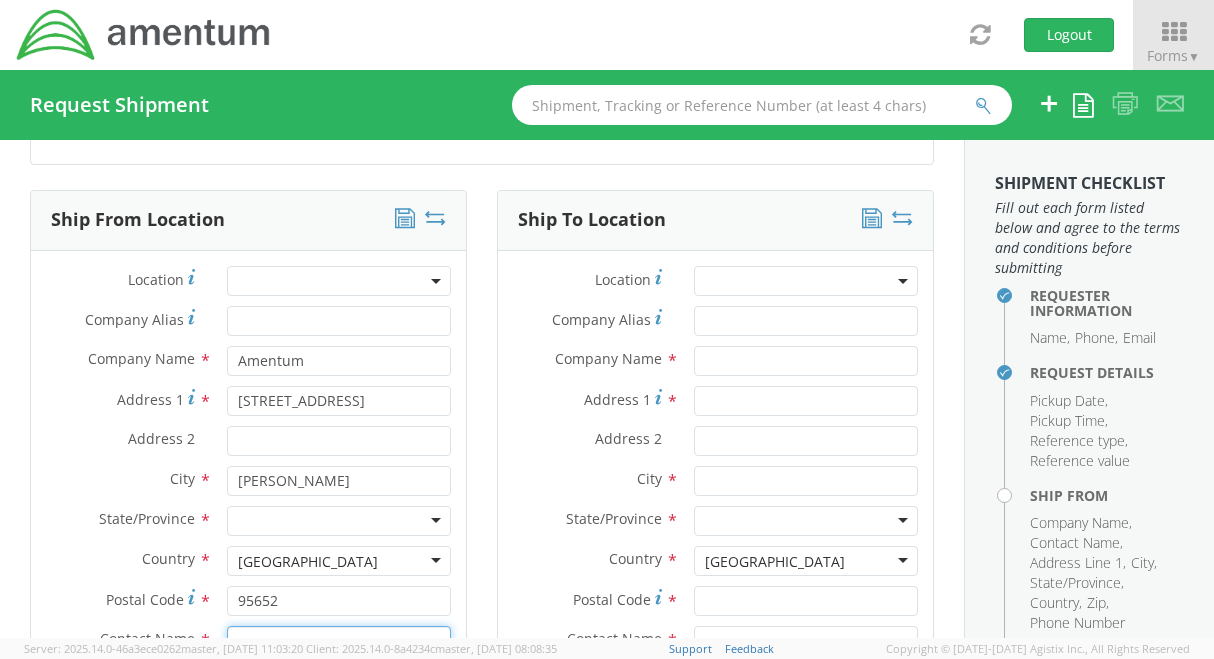type on "[PERSON_NAME]" 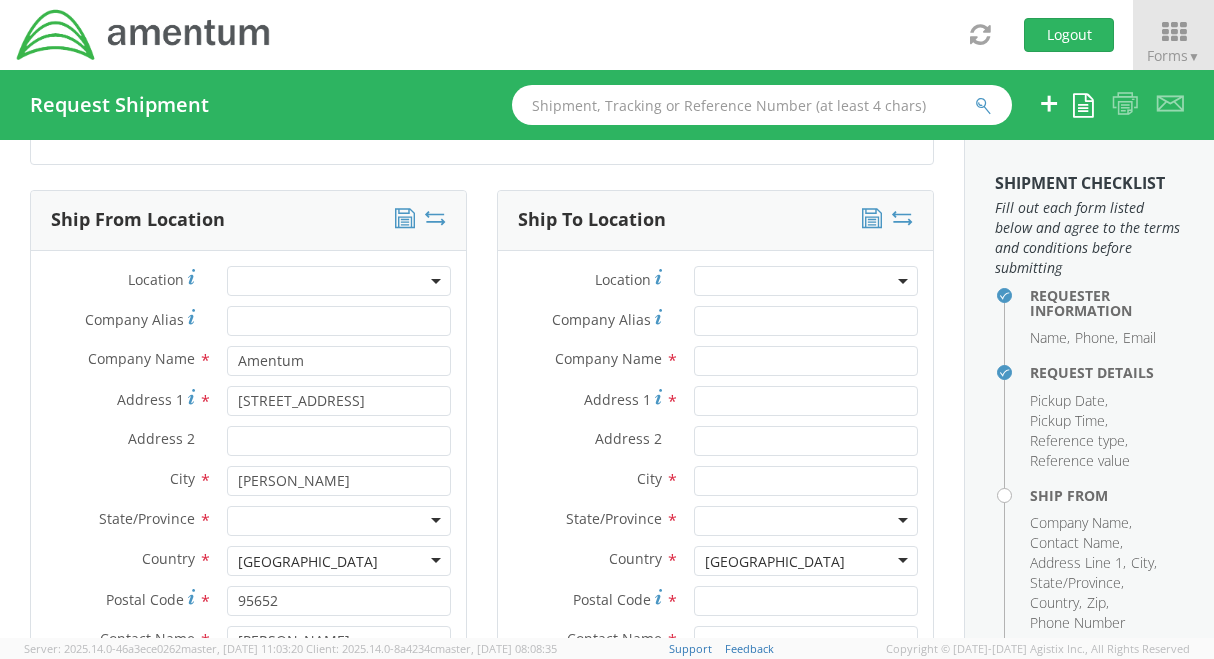 type on "9162957053" 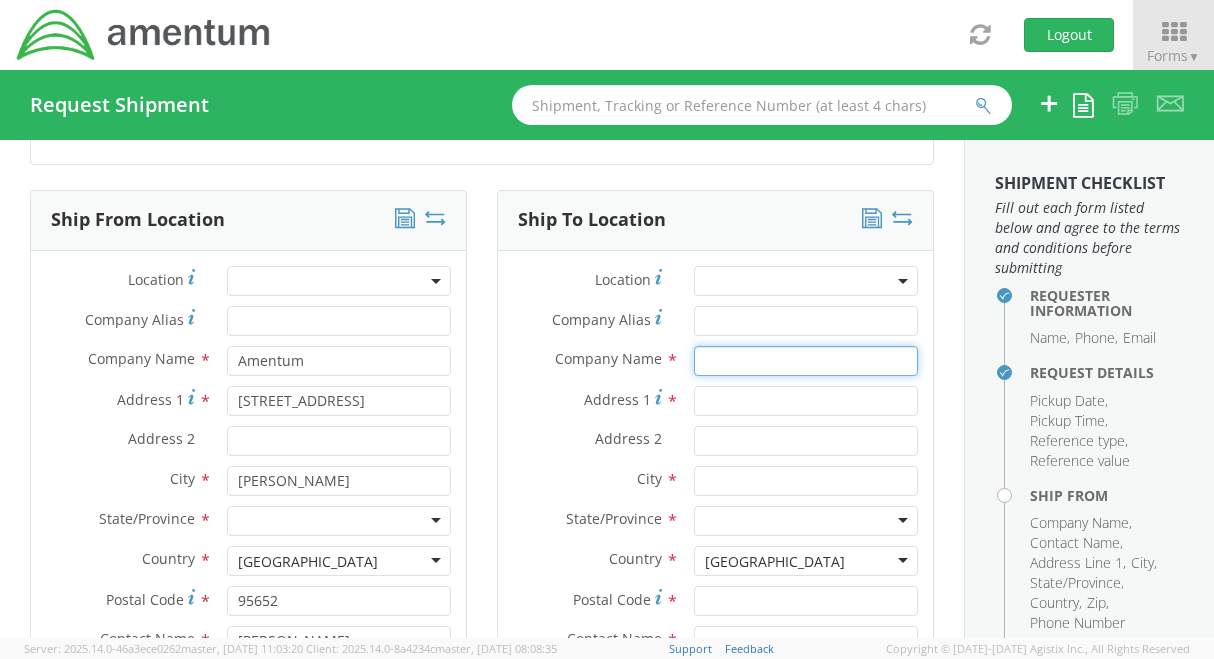 type on "Amentum" 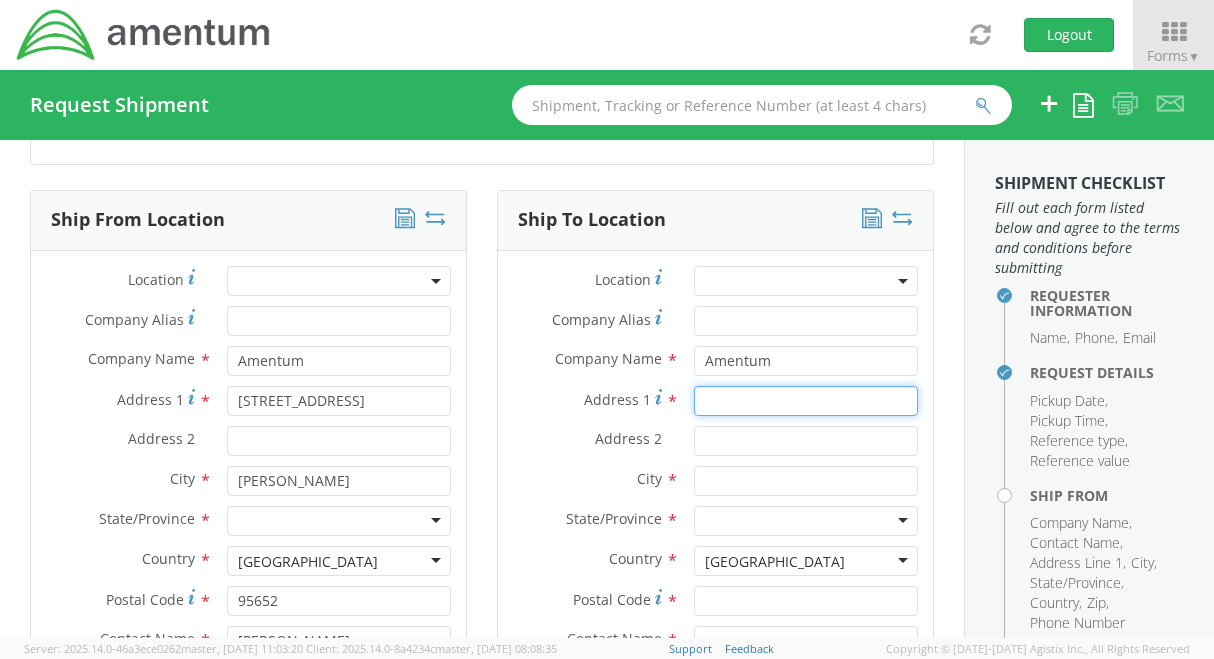 type on "[STREET_ADDRESS]" 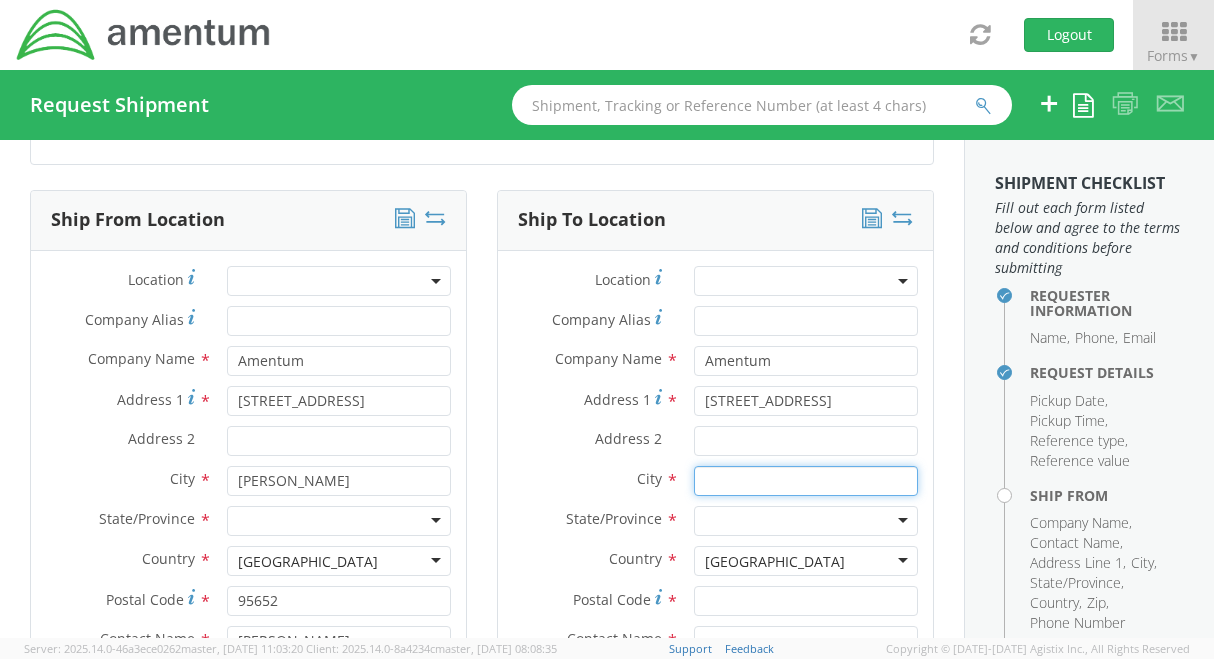 type on "FT. Worth" 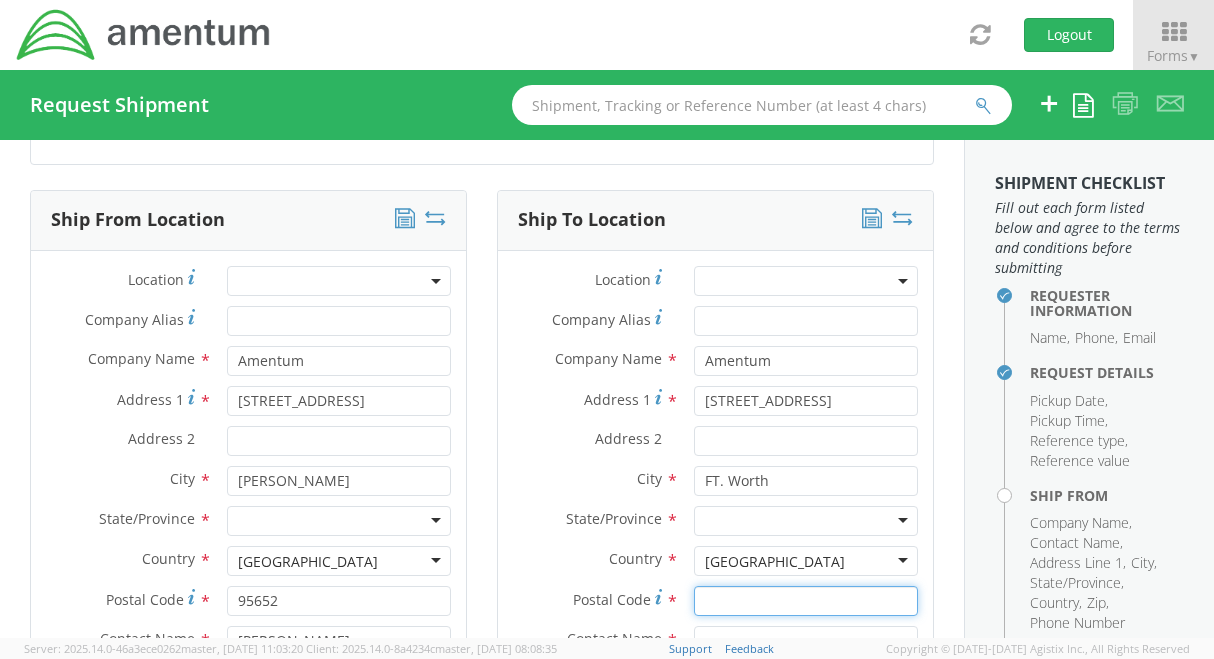 type on "76177" 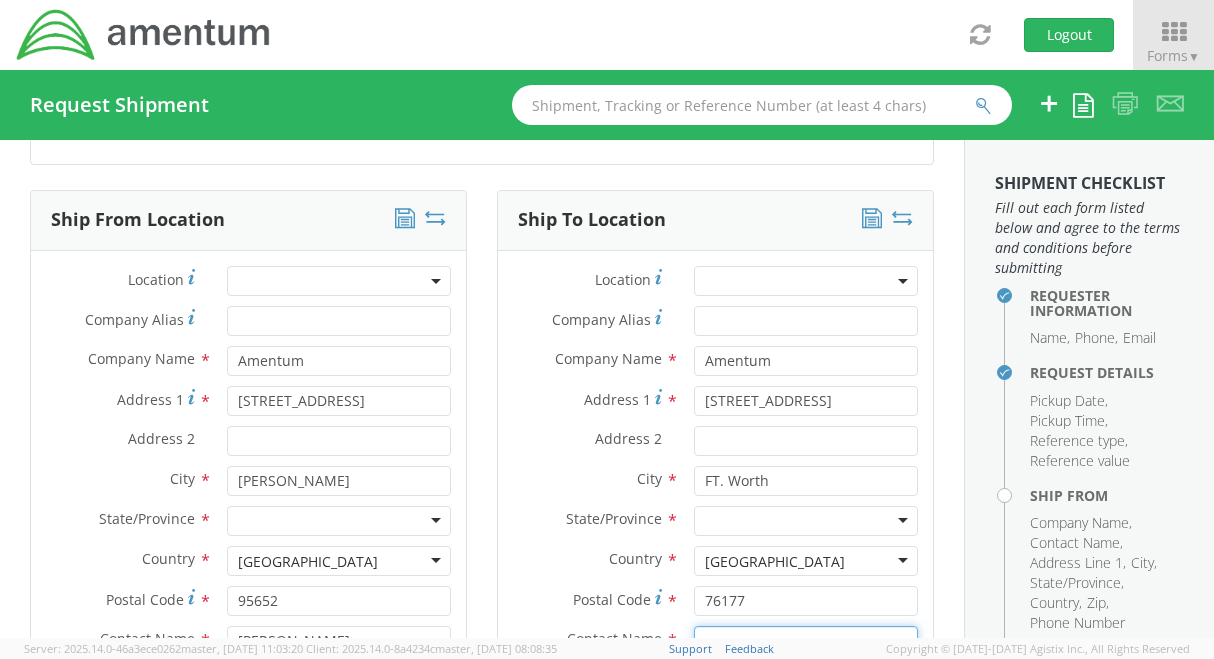 type on "[PERSON_NAME]" 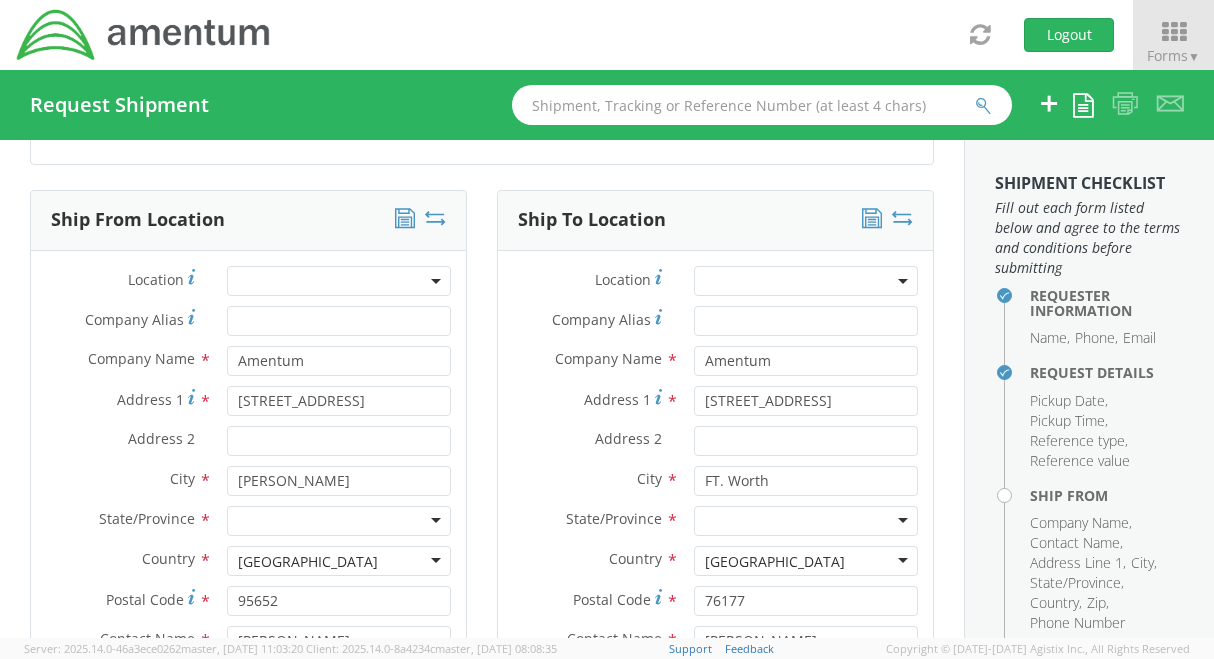 type on "[PHONE_NUMBER]" 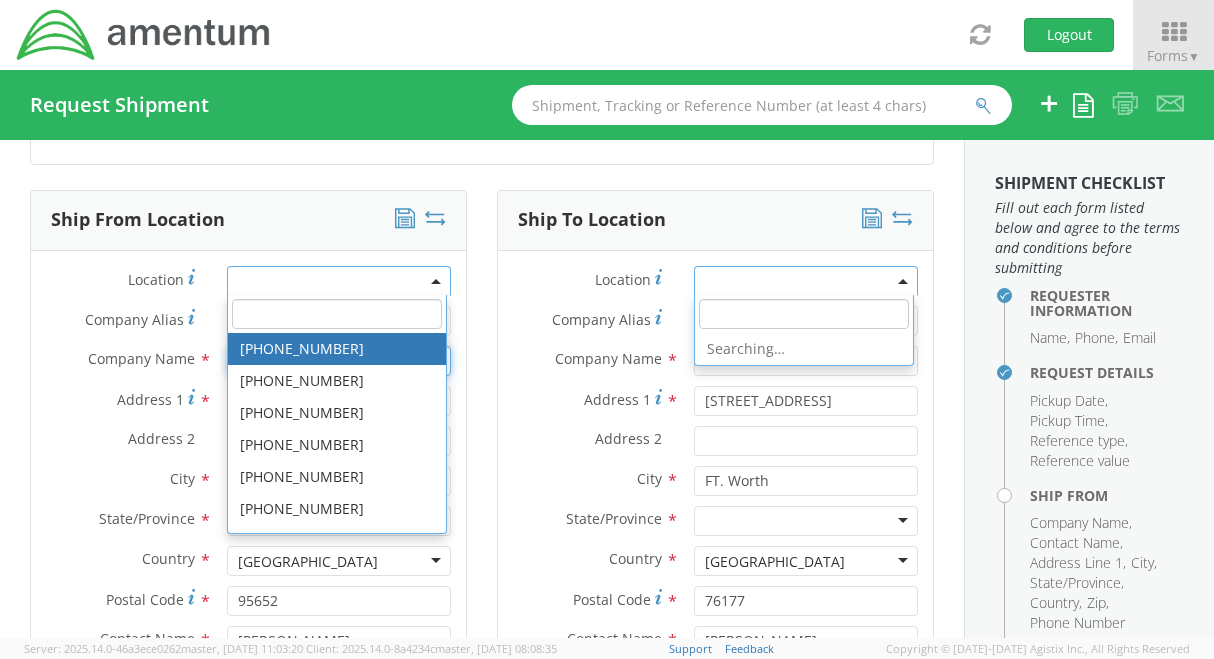 scroll, scrollTop: 792, scrollLeft: 0, axis: vertical 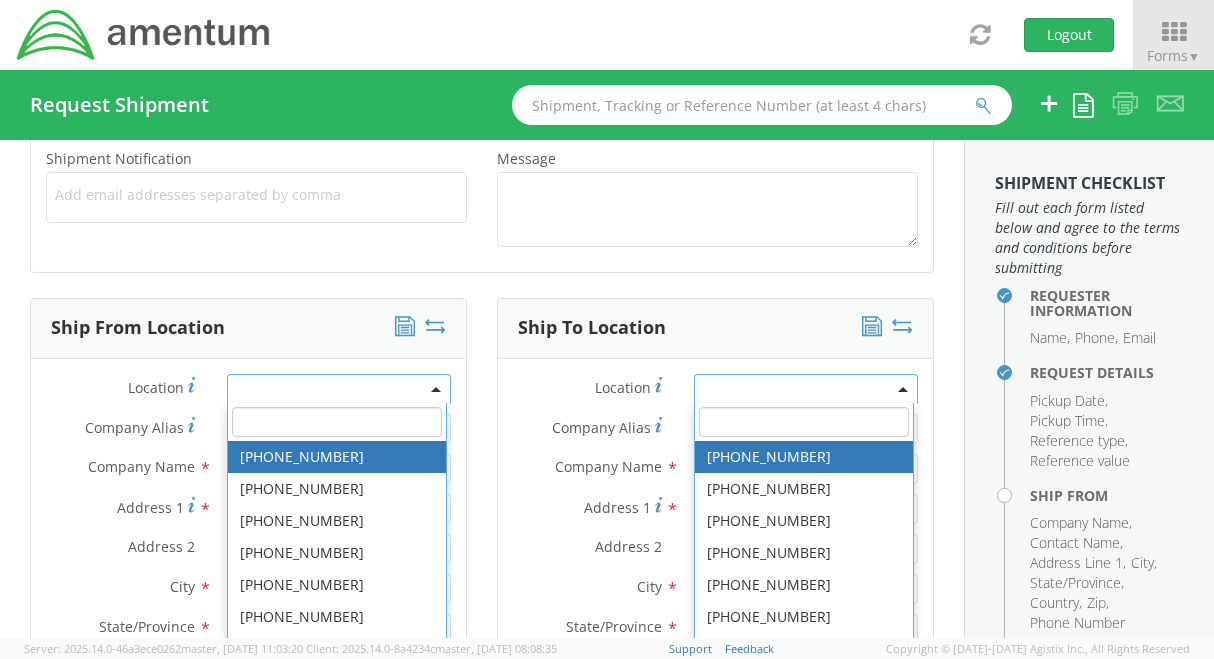 click on "Ship To Location                               Location        *                 [PHONE_NUMBER] [PHONE_NUMBER] [PHONE_NUMBER] [PHONE_NUMBER] [PHONE_NUMBER] [PHONE_NUMBER] [PHONE_NUMBER] [PHONE_NUMBER] [PHONE_NUMBER] [PHONE_NUMBER] [PHONE_NUMBER] [PHONE_NUMBER] [PHONE_NUMBER] [PHONE_NUMBER] [PHONE_NUMBER] [PHONE_NUMBER] [PHONE_NUMBER] [PHONE_NUMBER] [PHONE_NUMBER] [PHONE_NUMBER] Loading more results…                                             Company Alias        *                                                           Company Name        *           Amentum
searching...
Address 1        *       [STREET_ADDRESS]. Worth
searching...
State/Province        *             [US_STATE] [US_STATE] [US_STATE] [US_STATE] [US_STATE]" at bounding box center (715, 635) 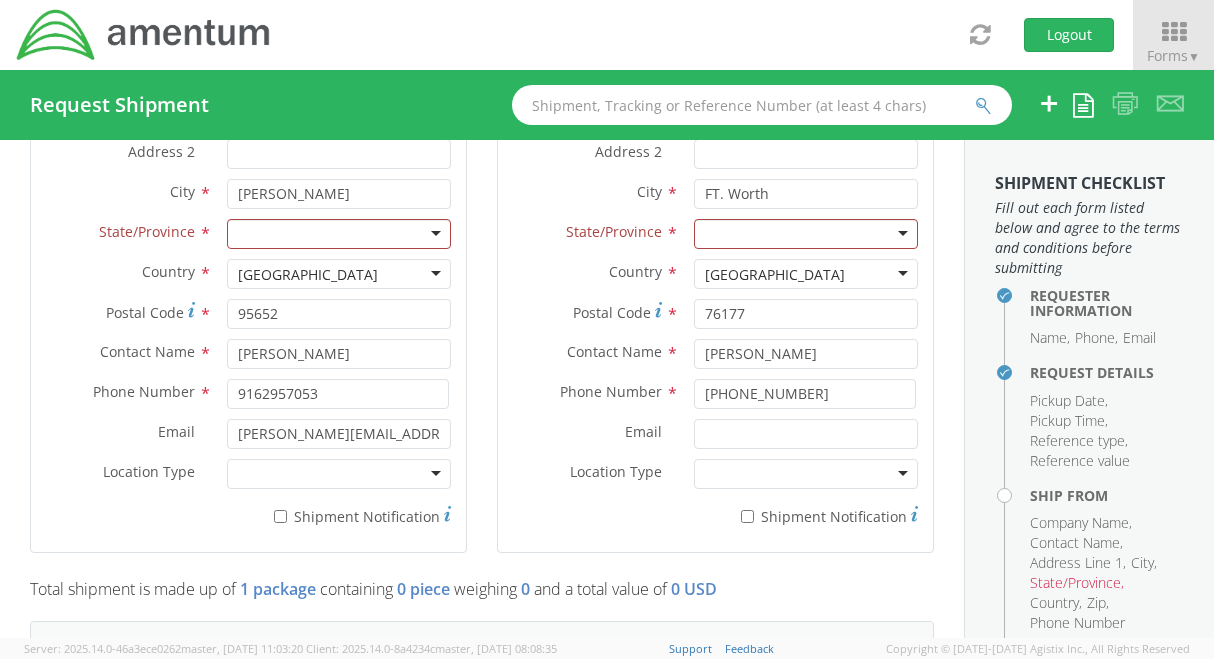 scroll, scrollTop: 1192, scrollLeft: 0, axis: vertical 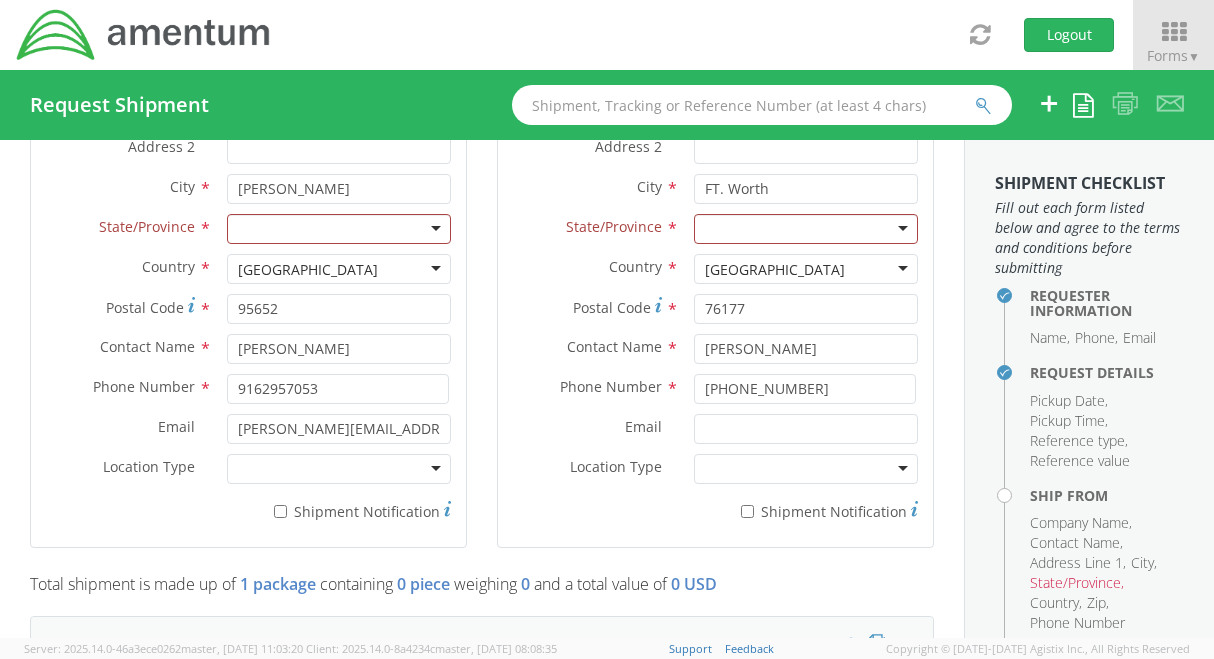 click at bounding box center [339, 229] 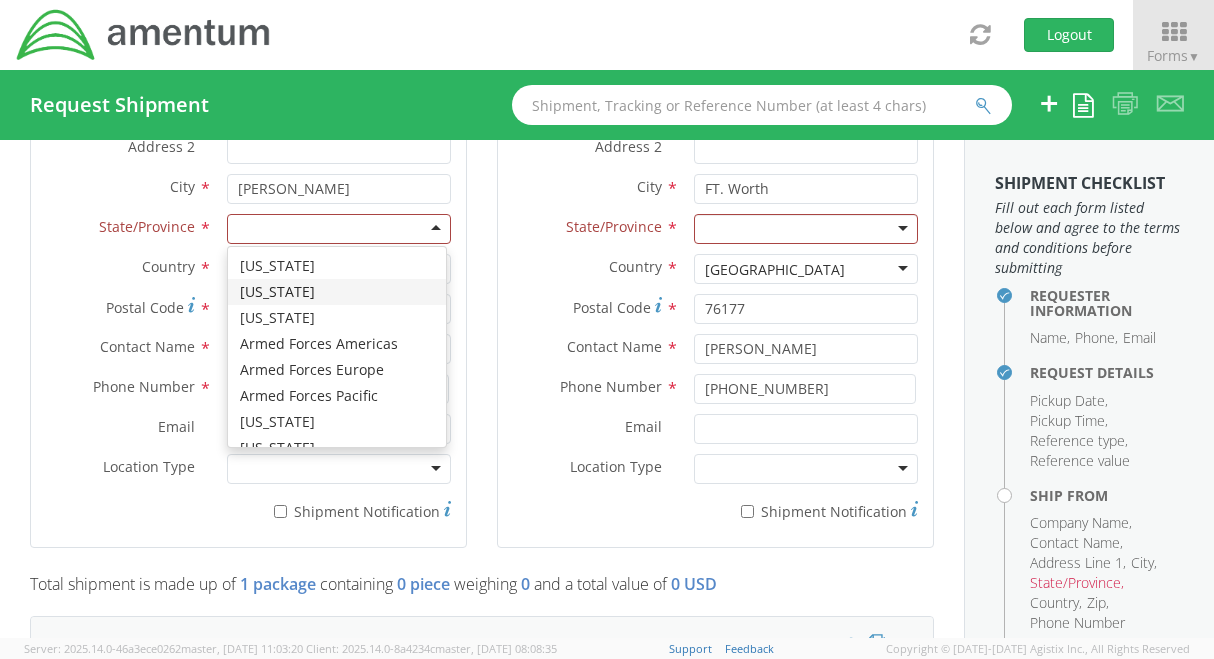 scroll, scrollTop: 100, scrollLeft: 0, axis: vertical 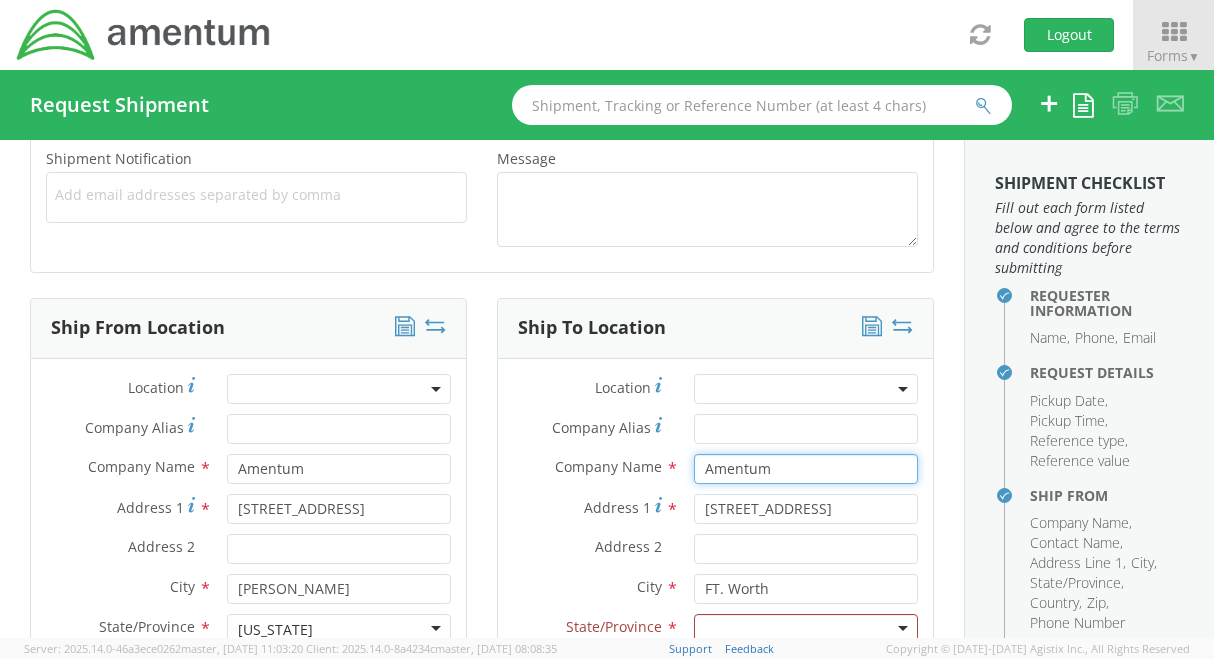 click on "Amentum" at bounding box center [806, 469] 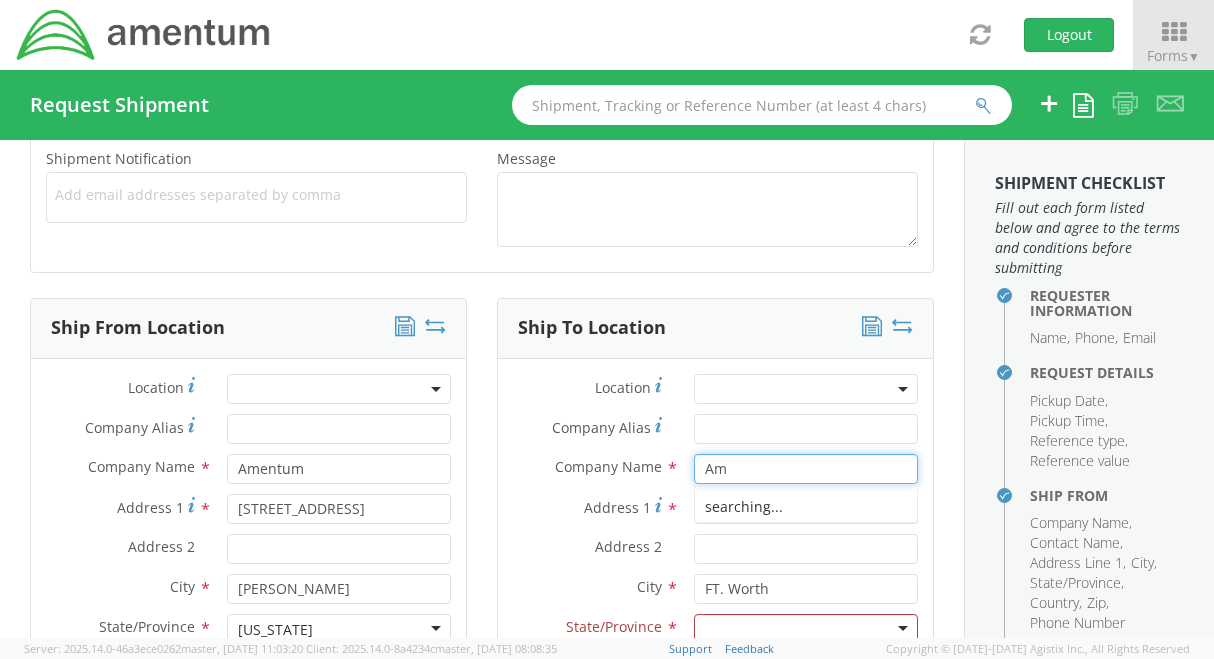 type on "A" 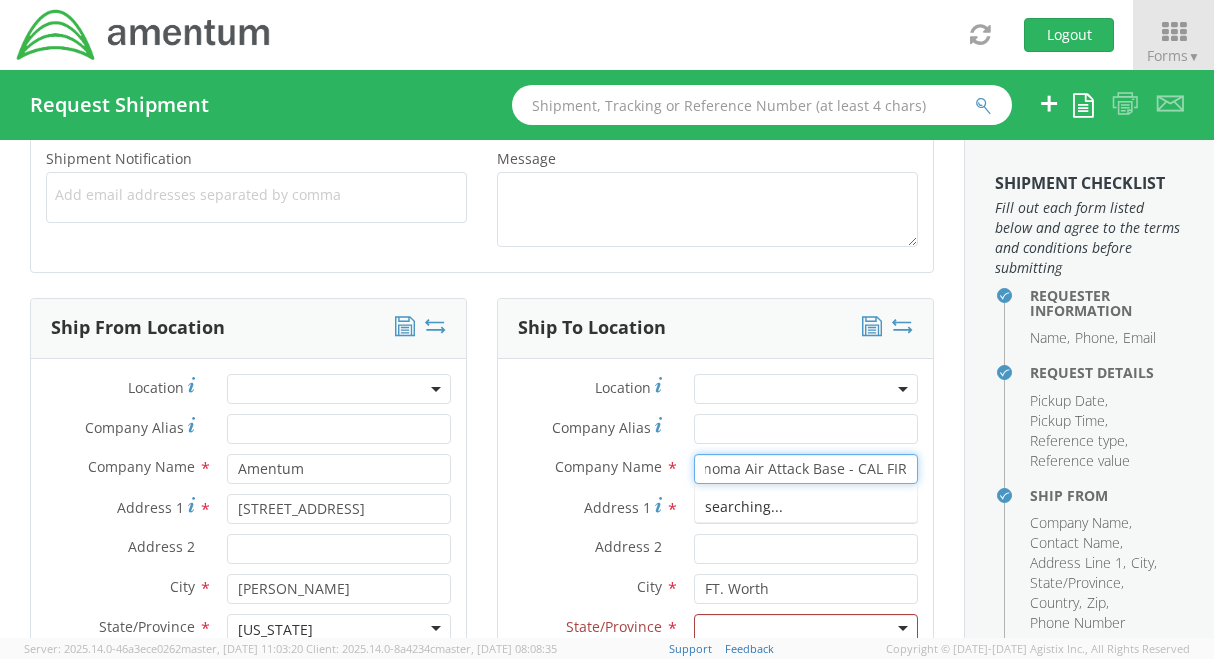 scroll, scrollTop: 0, scrollLeft: 25, axis: horizontal 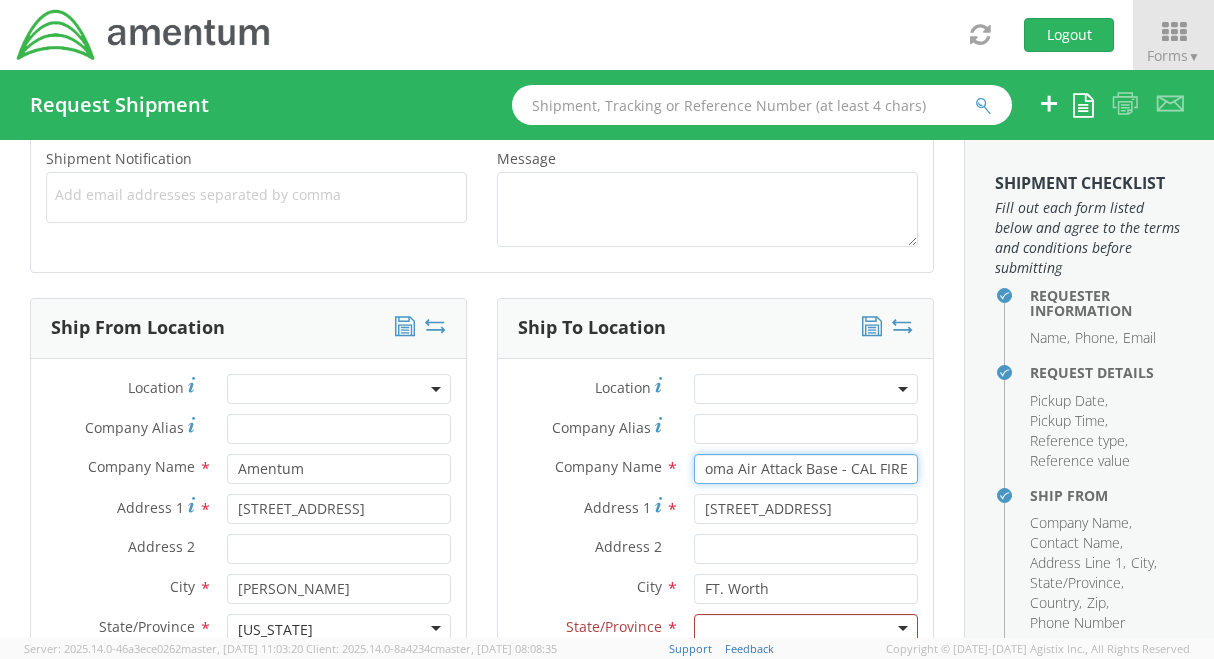 type on "Sonoma Air Attack Base - CAL FIRE" 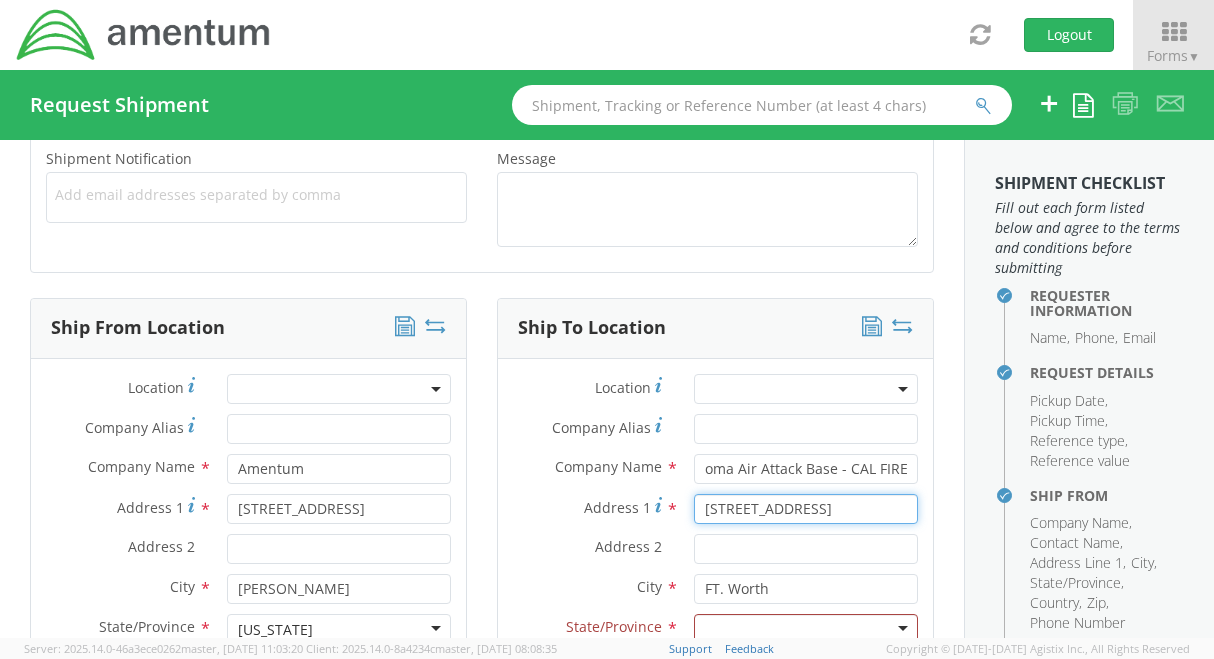 click on "[STREET_ADDRESS]" at bounding box center [806, 509] 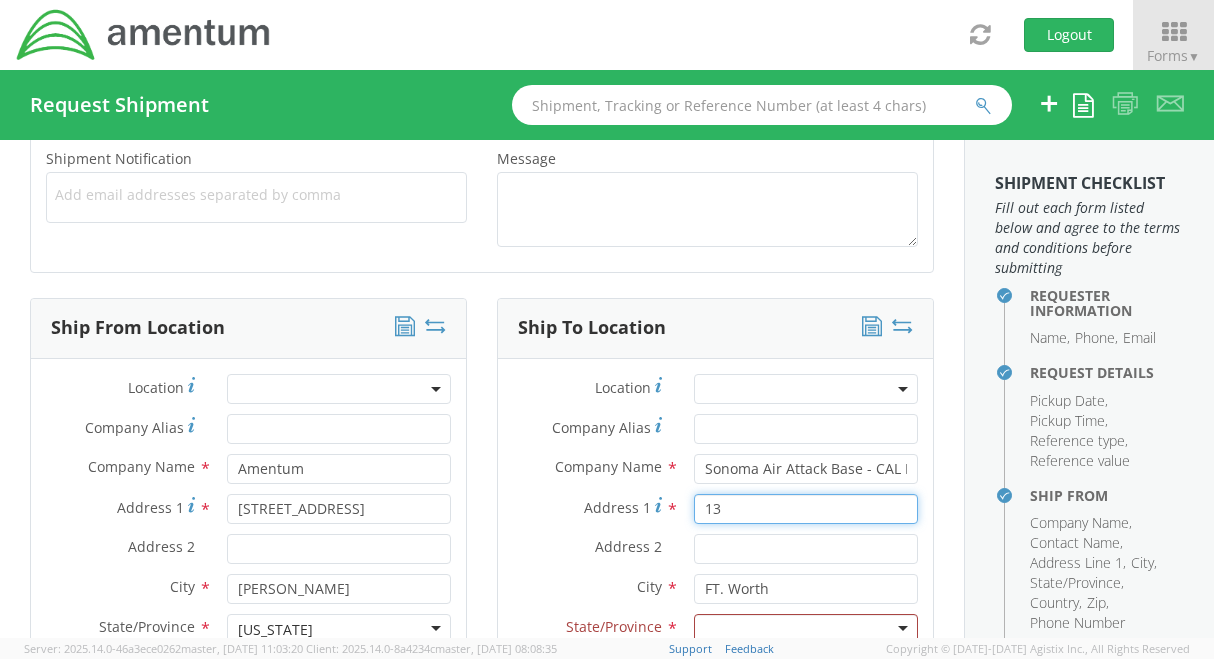 type on "1" 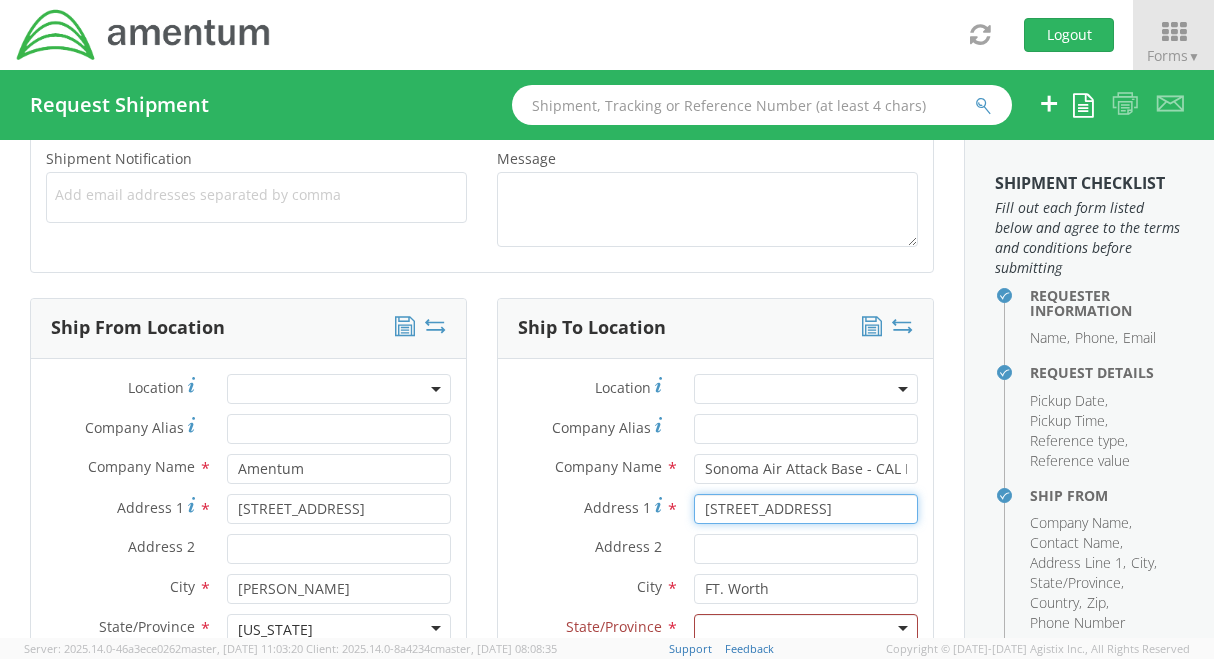 type on "[STREET_ADDRESS]" 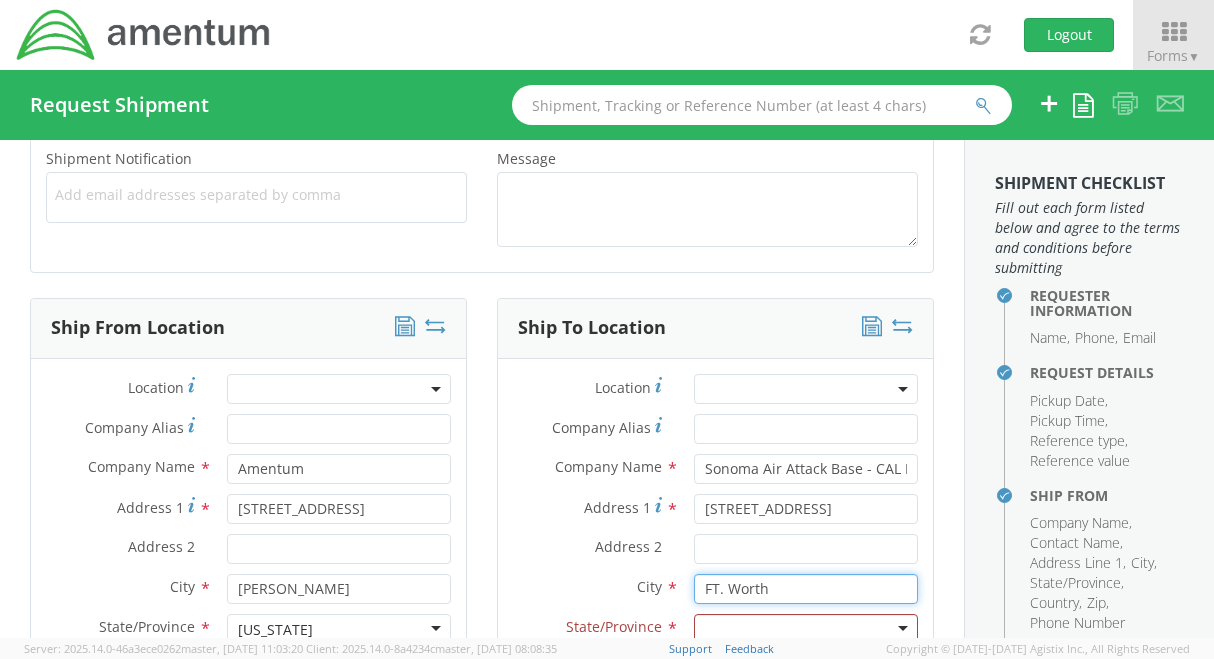 click on "FT. Worth" at bounding box center [806, 589] 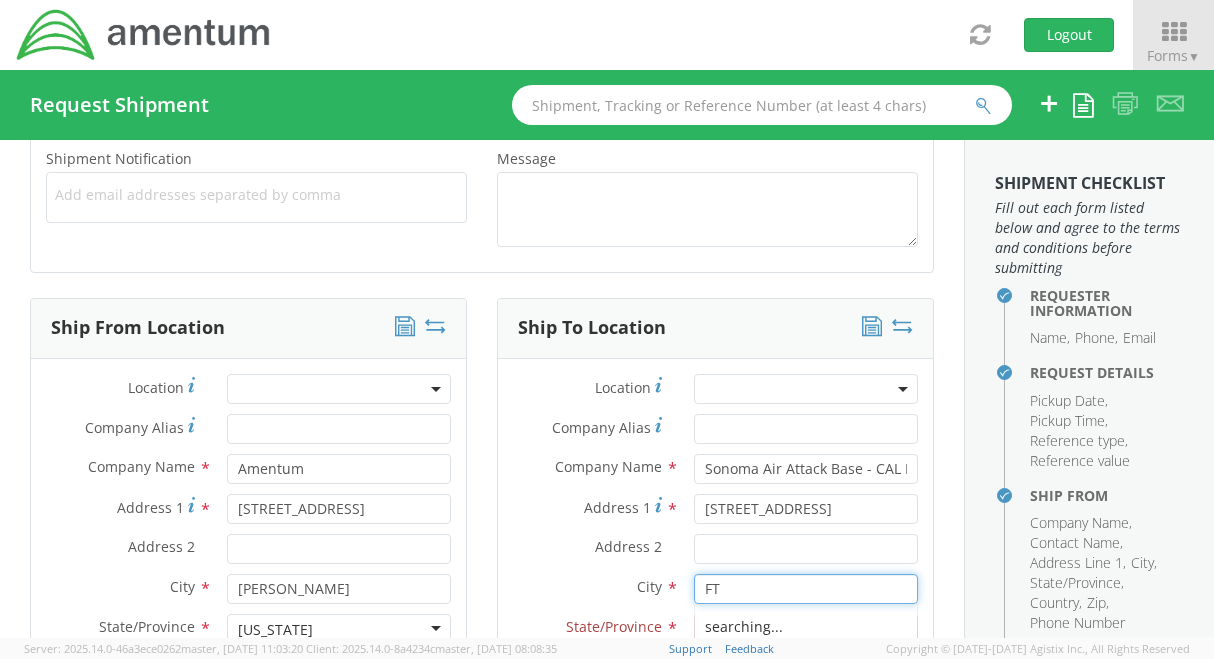 type on "F" 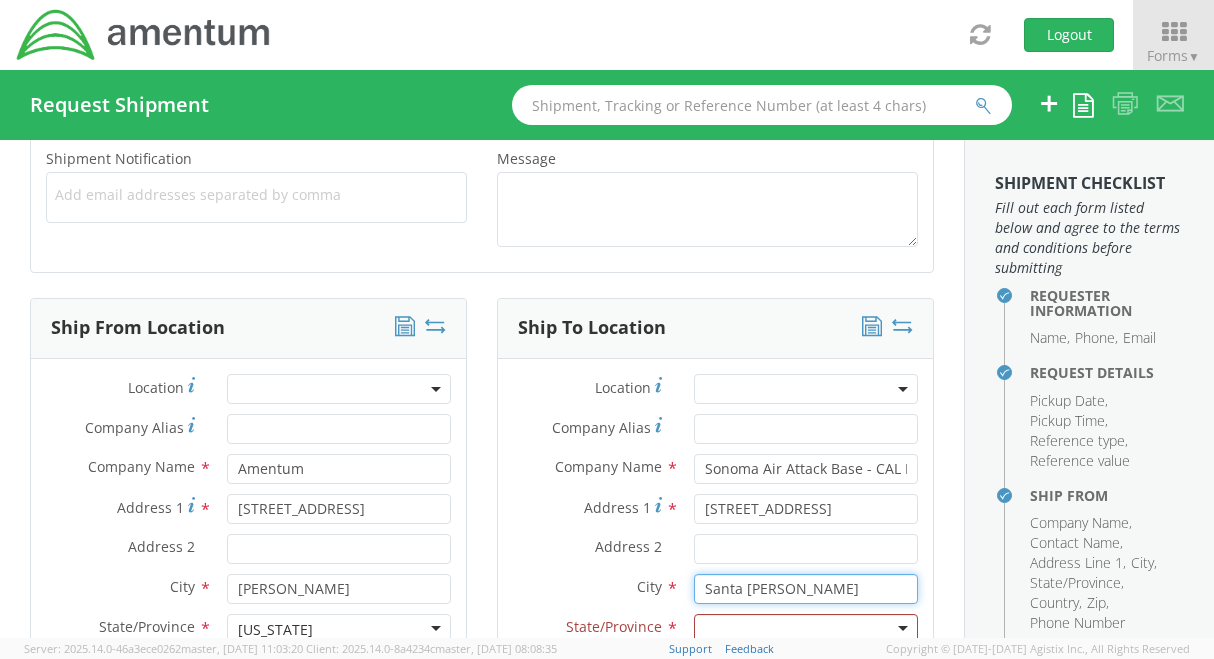 scroll, scrollTop: 892, scrollLeft: 0, axis: vertical 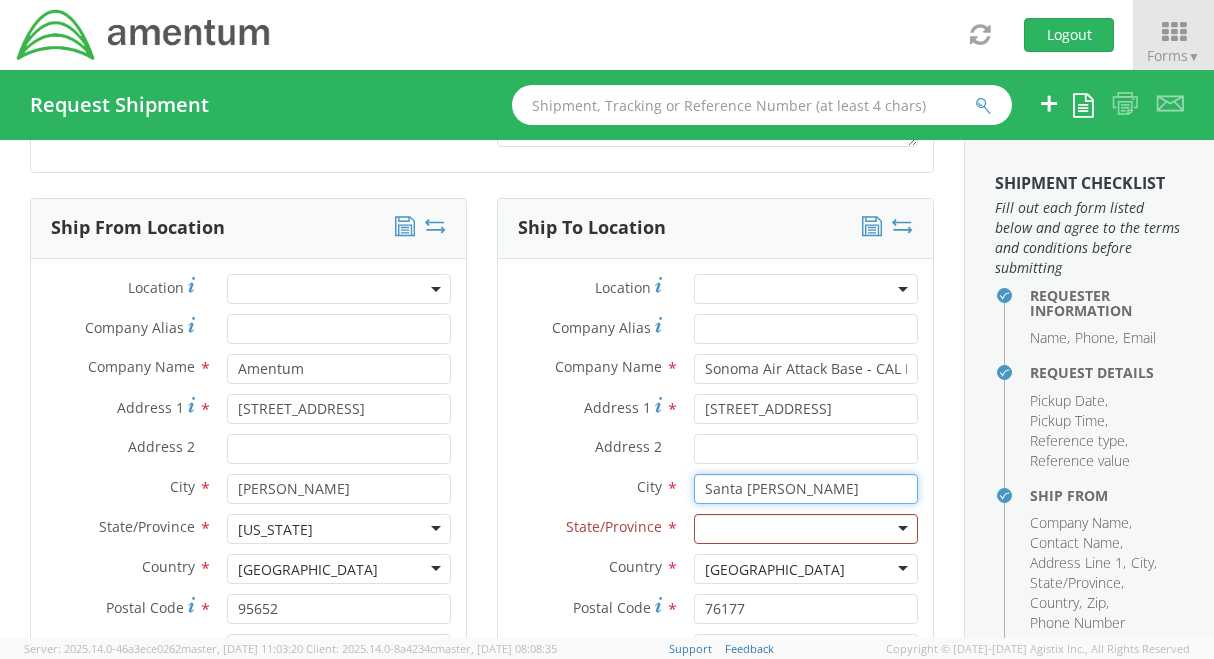 type on "Santa [PERSON_NAME]" 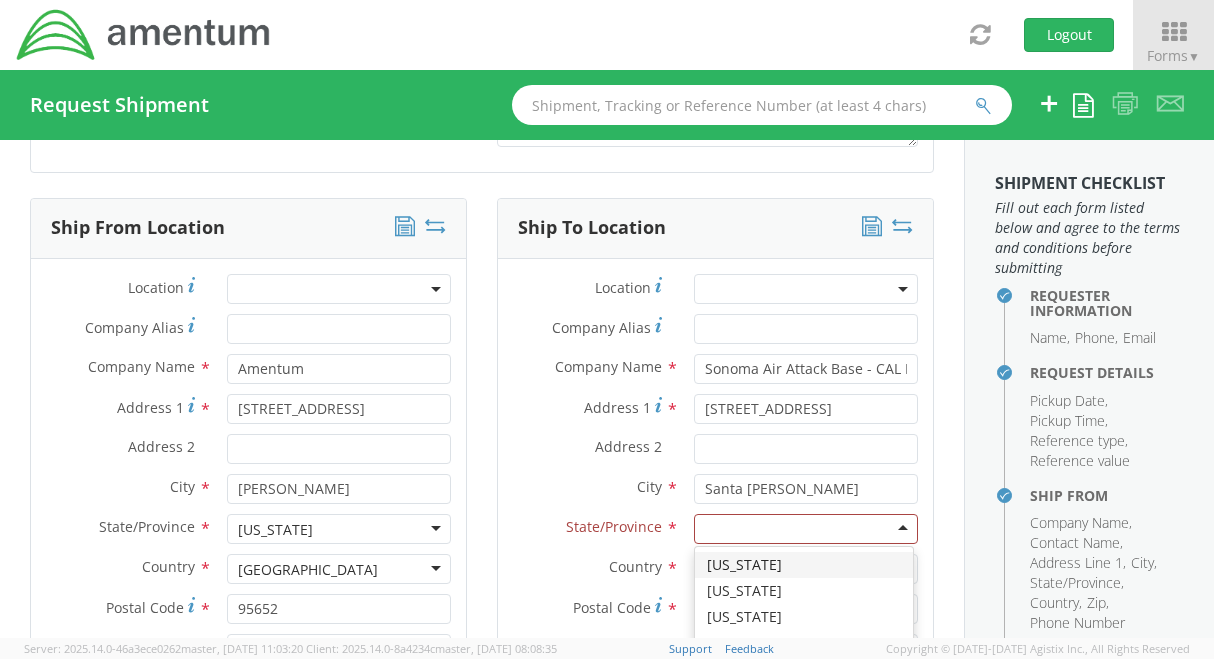 click at bounding box center [806, 529] 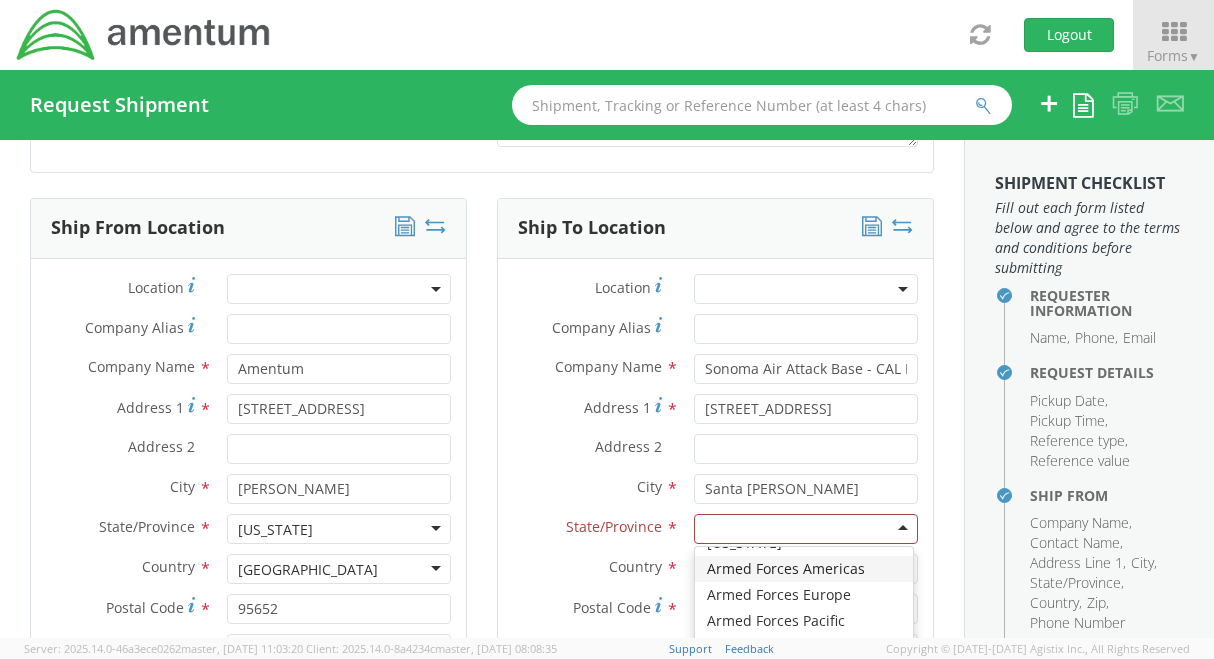 scroll, scrollTop: 200, scrollLeft: 0, axis: vertical 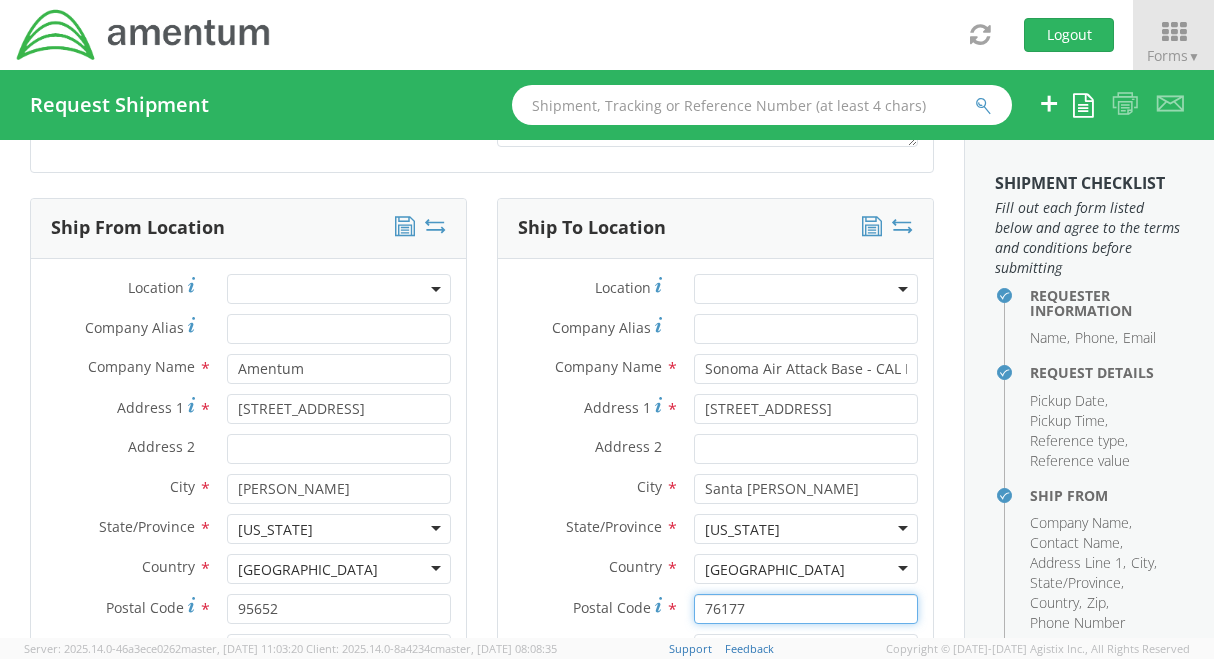 click on "76177" at bounding box center [806, 609] 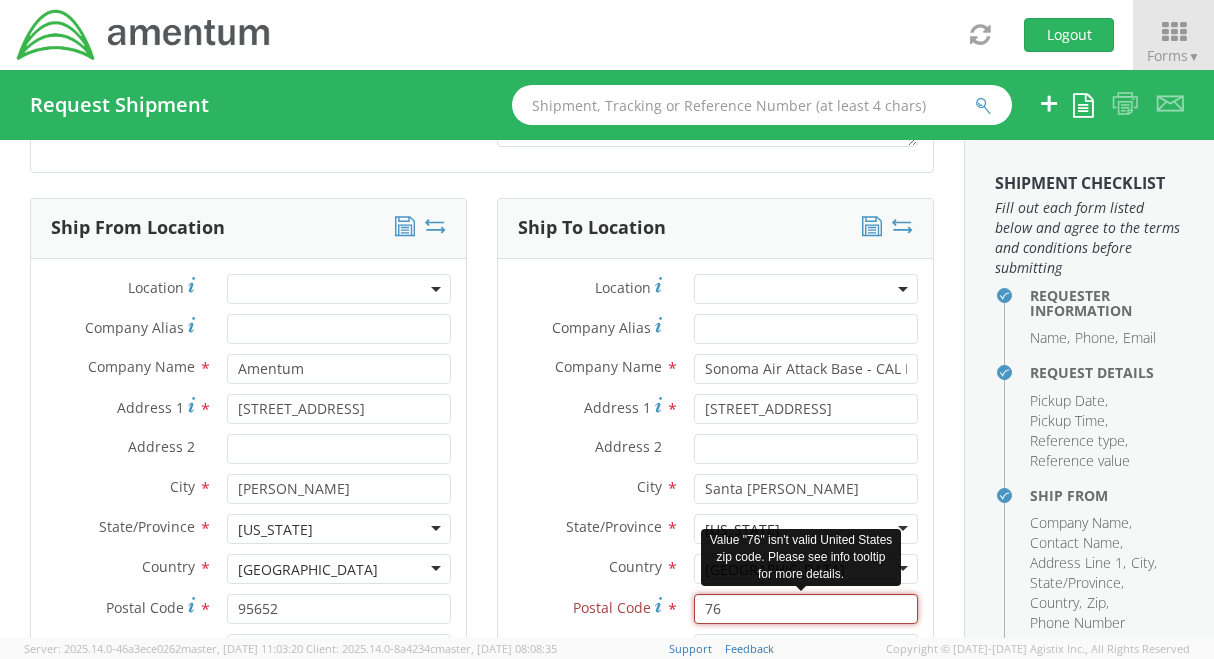 type on "7" 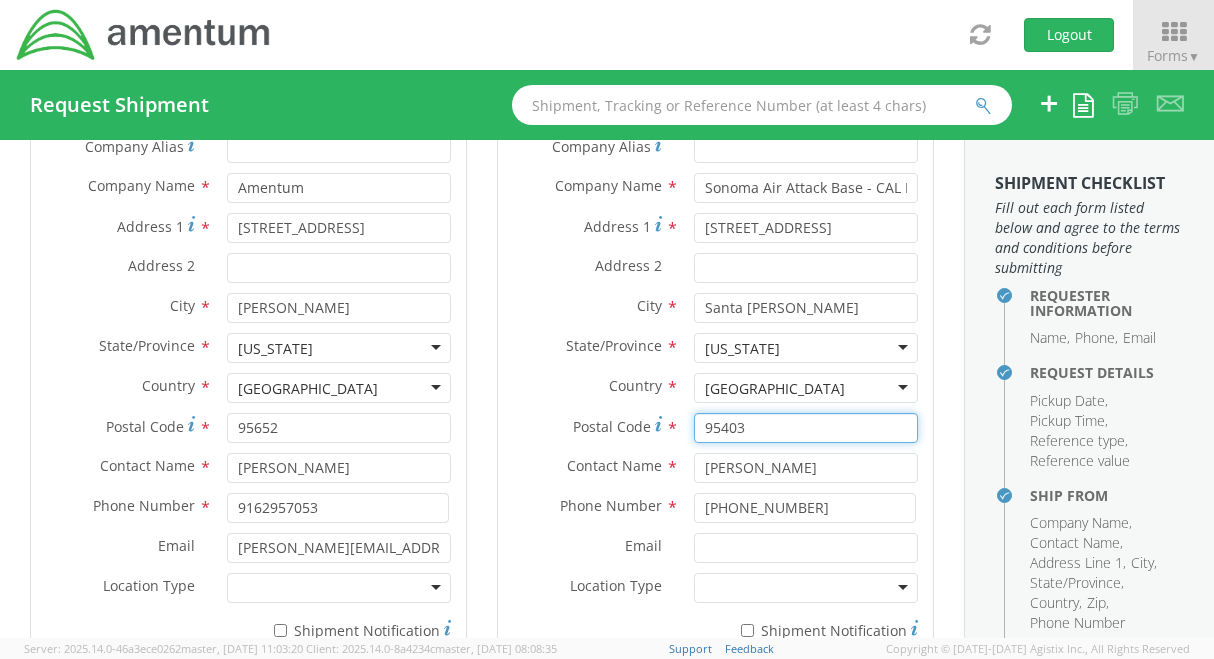 scroll, scrollTop: 1092, scrollLeft: 0, axis: vertical 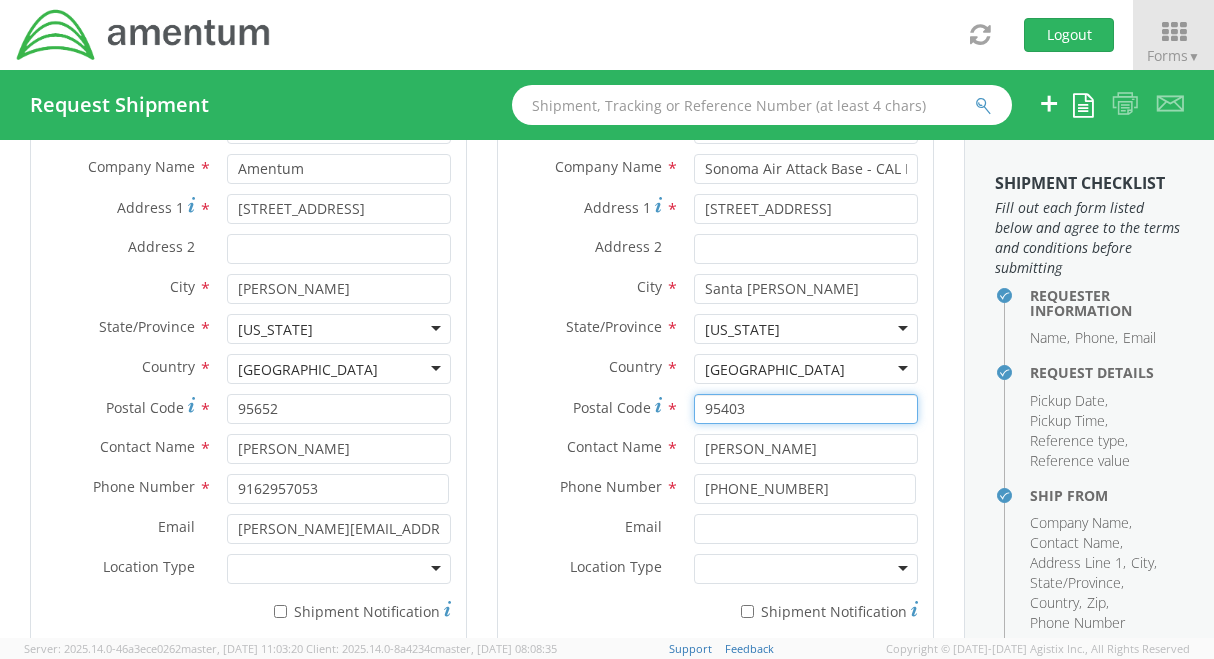 type on "95403" 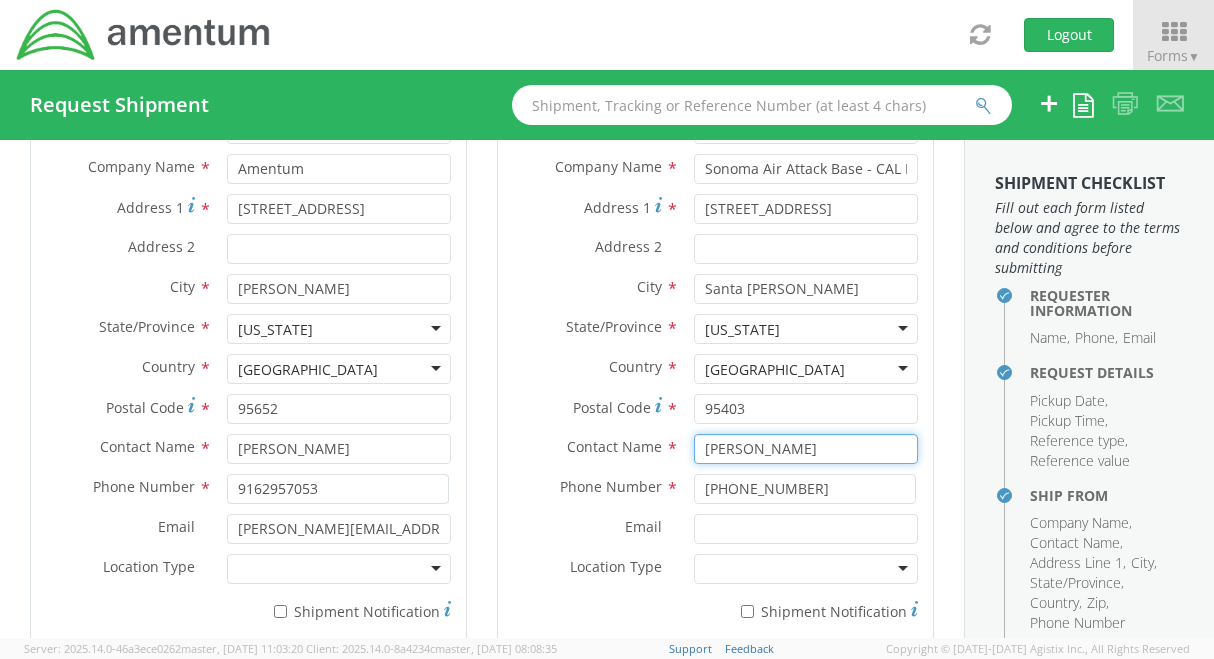 click on "[PERSON_NAME]" at bounding box center (806, 449) 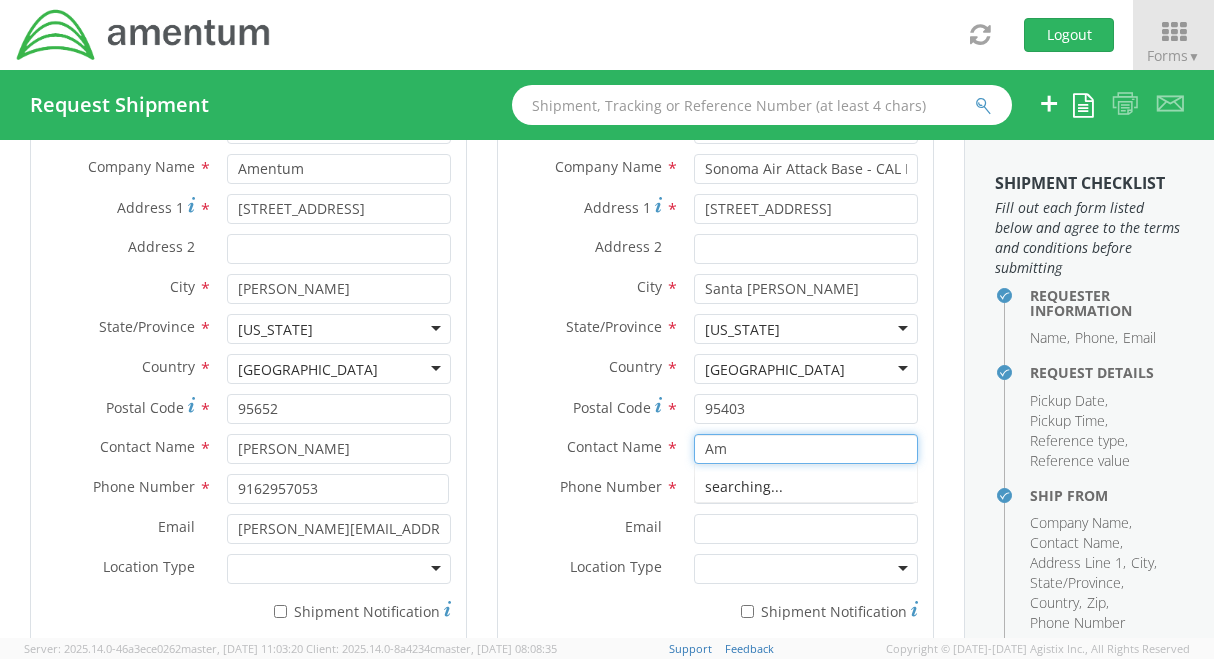 type on "A" 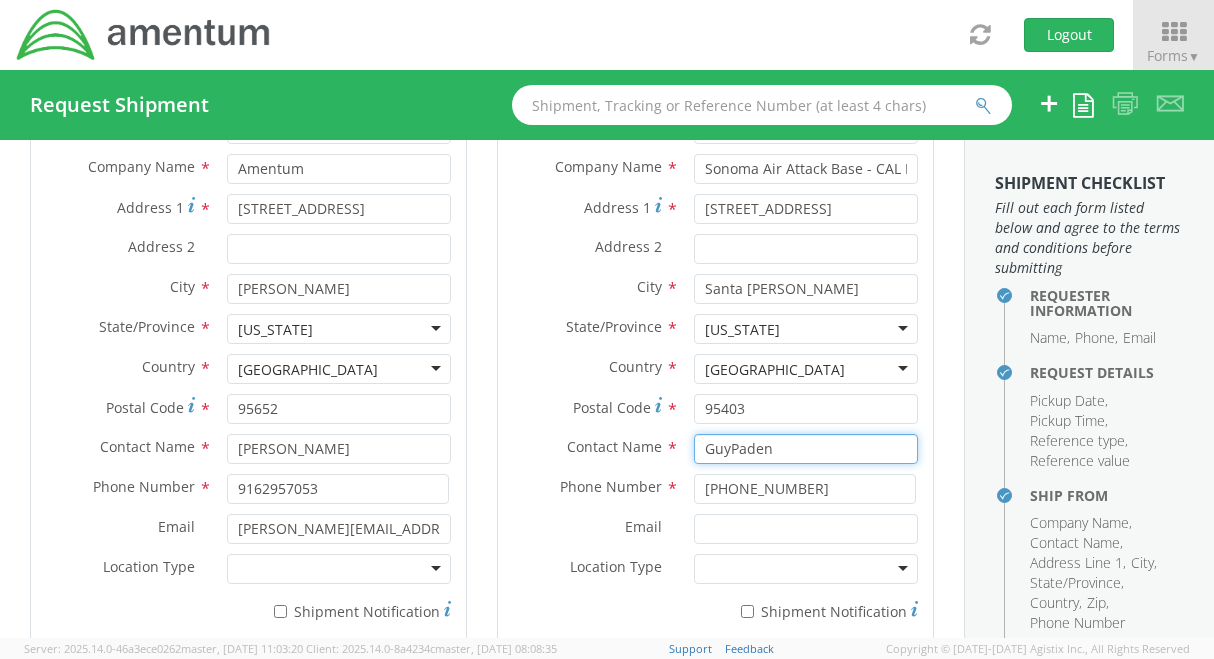 click on "GuyPaden" at bounding box center [806, 449] 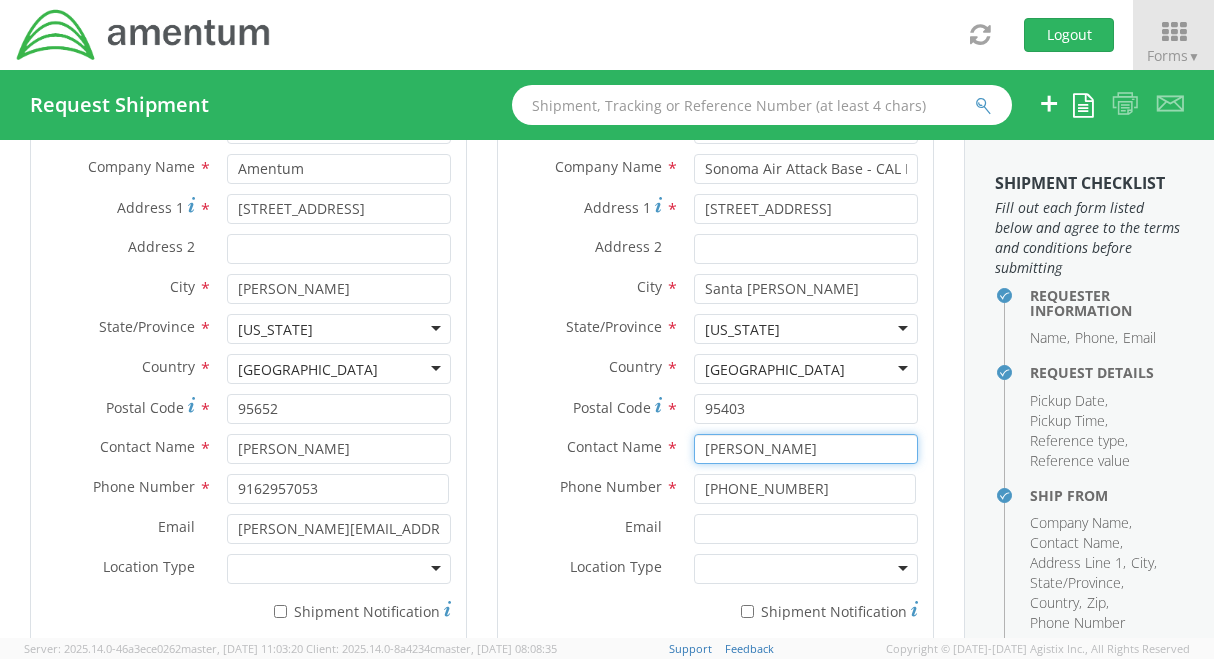 type on "[PERSON_NAME]" 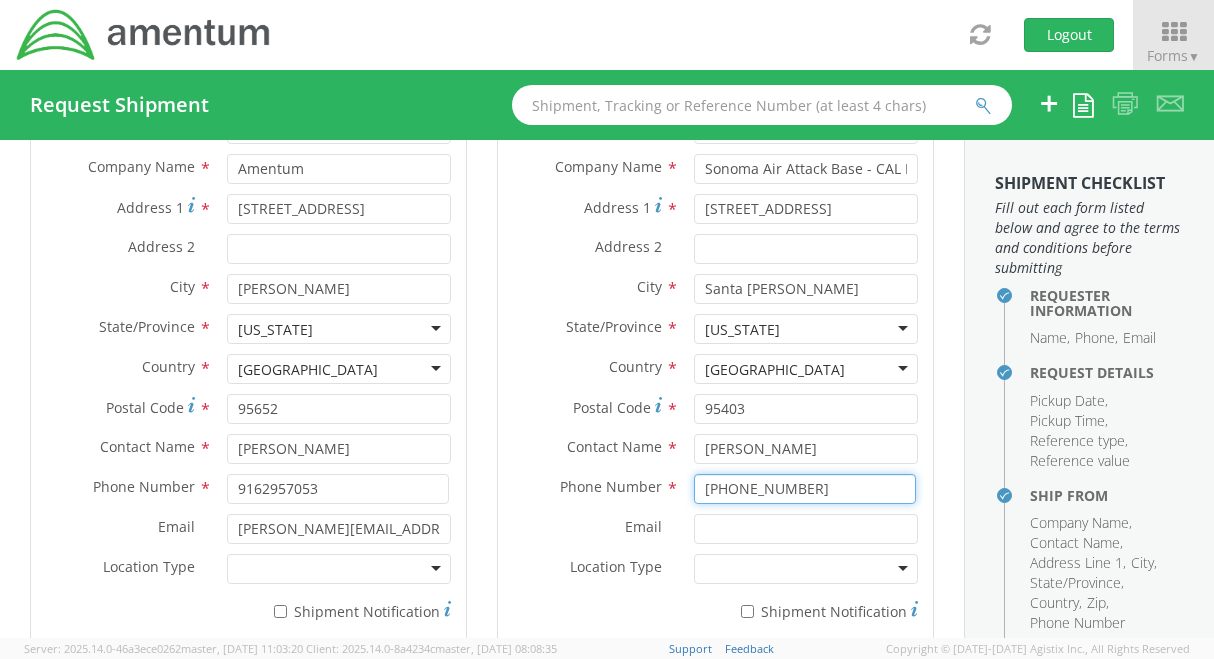 click on "[PHONE_NUMBER]" at bounding box center [805, 489] 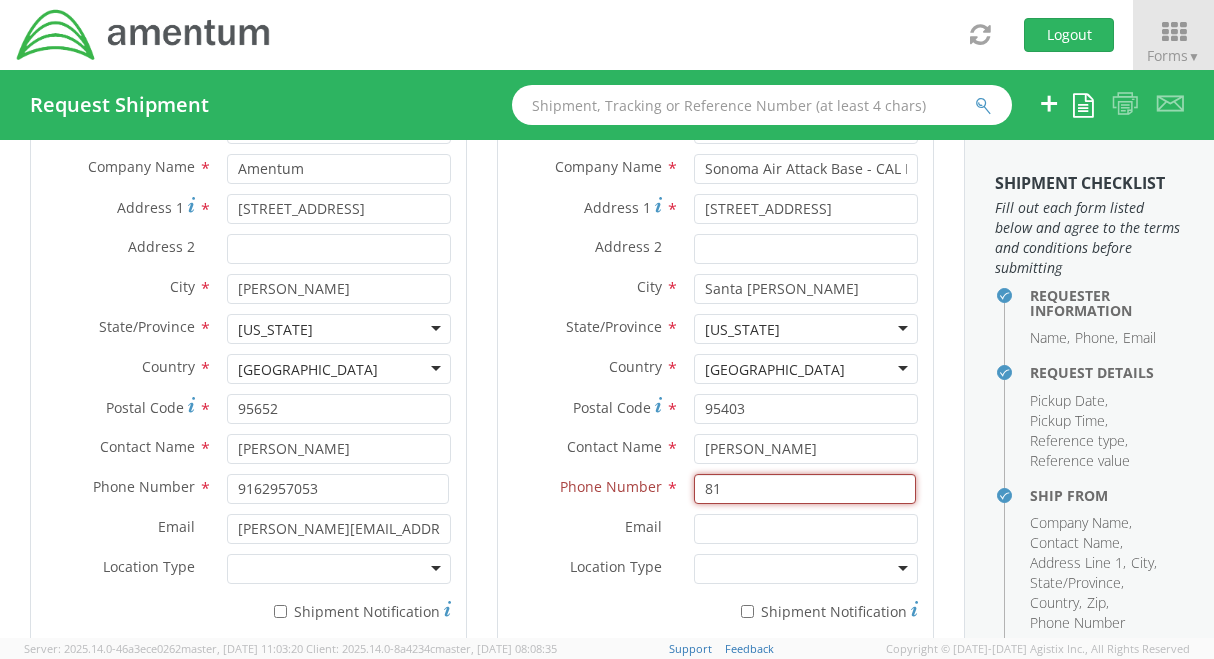 type on "8" 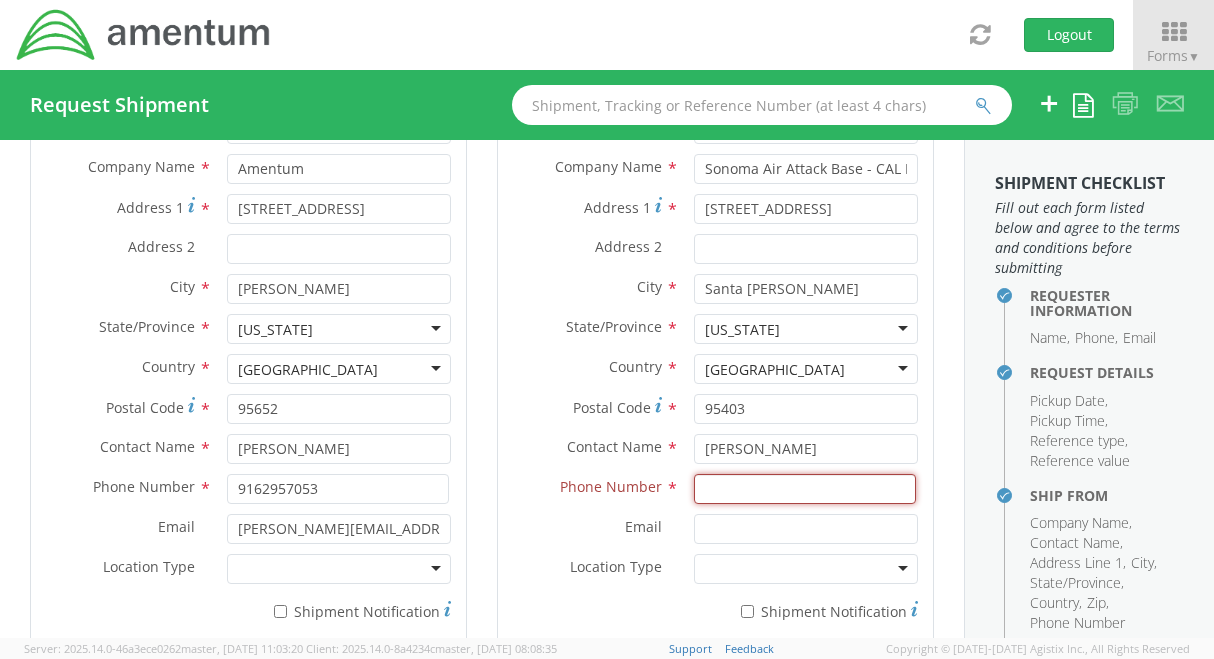 click at bounding box center [805, 489] 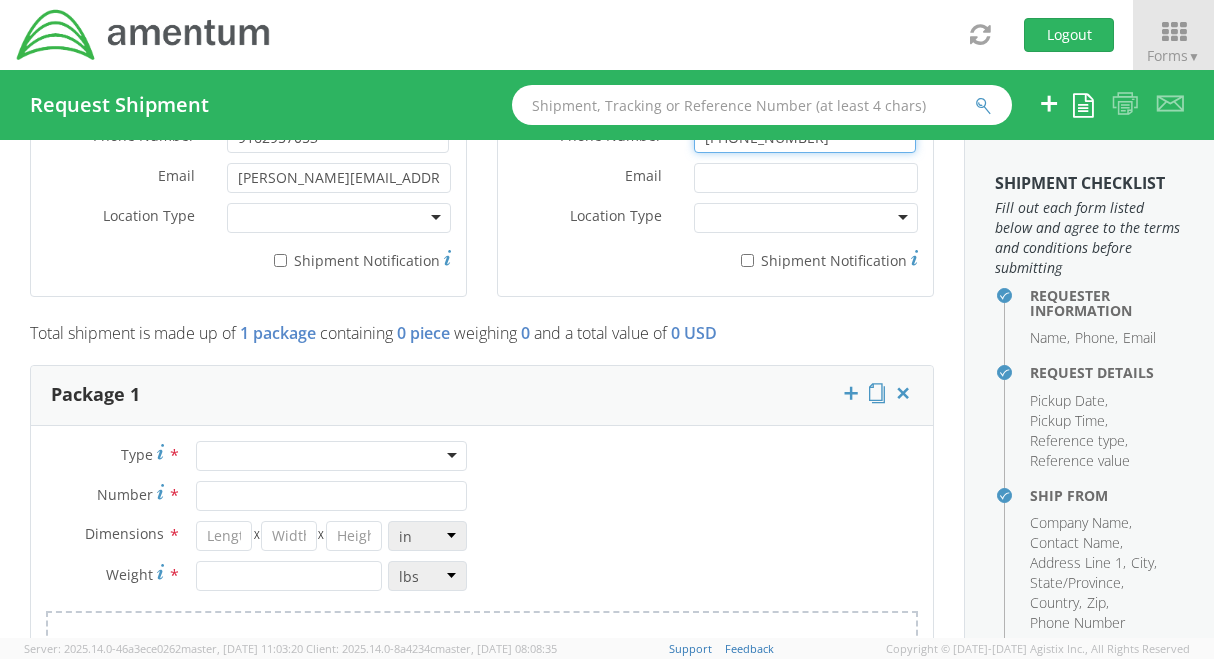 scroll, scrollTop: 1492, scrollLeft: 0, axis: vertical 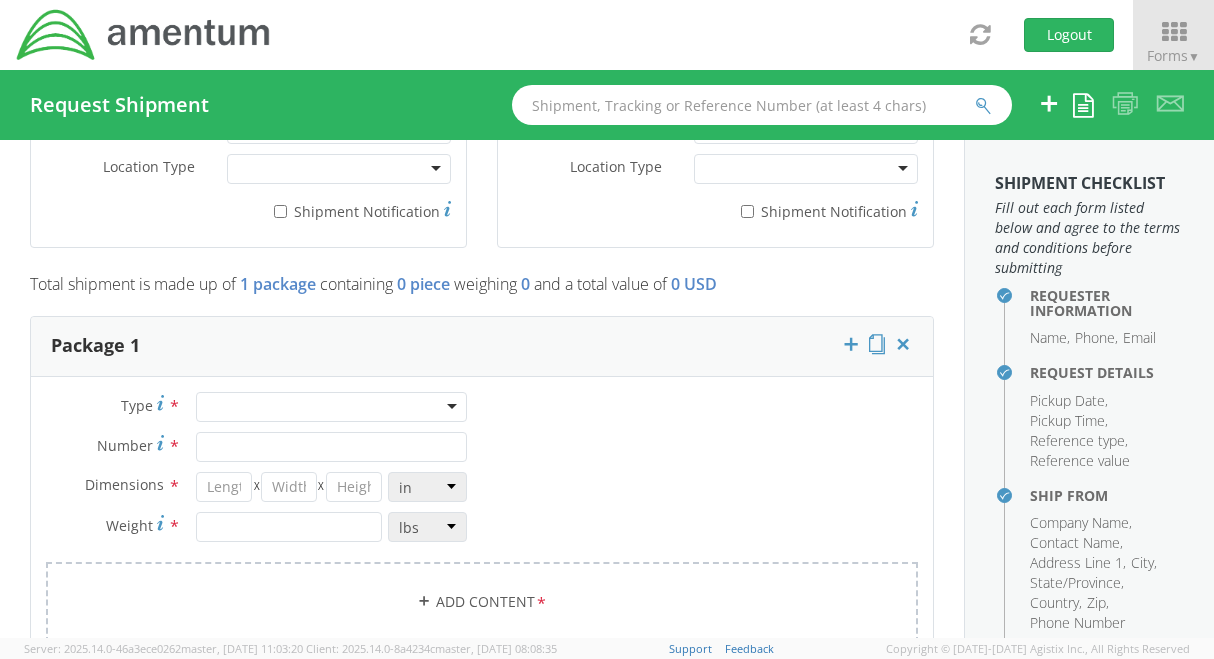 type on "[PHONE_NUMBER]" 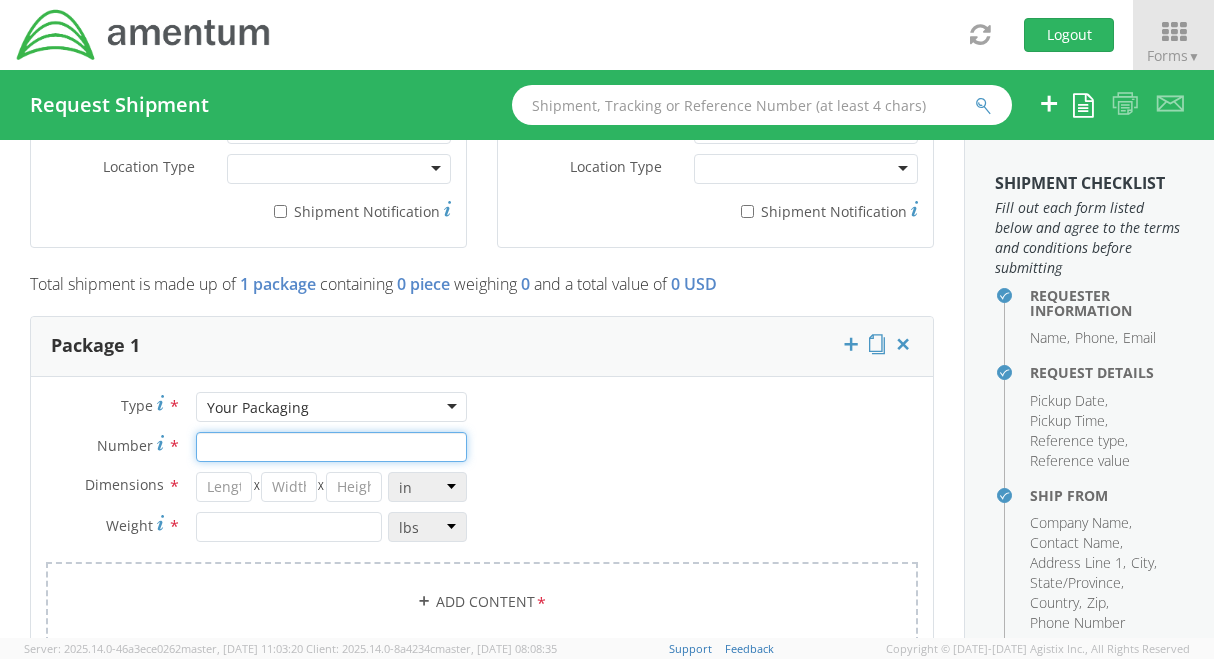 click on "Number        *" at bounding box center (331, 447) 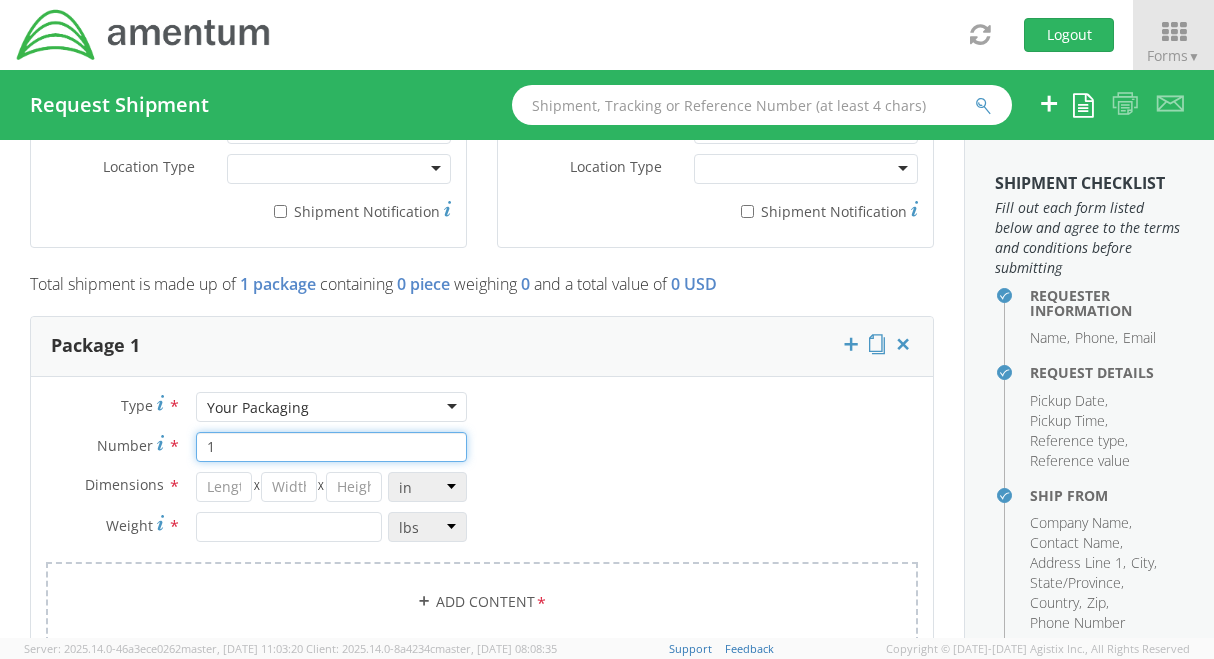 type on "1" 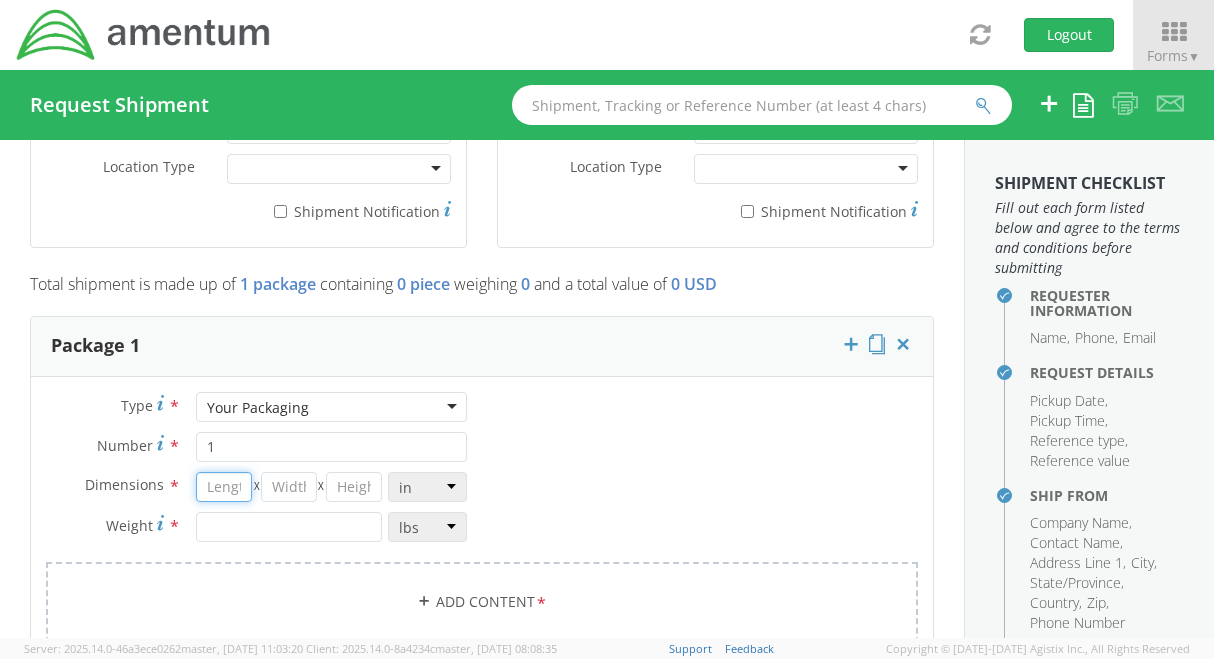 click at bounding box center (223, 487) 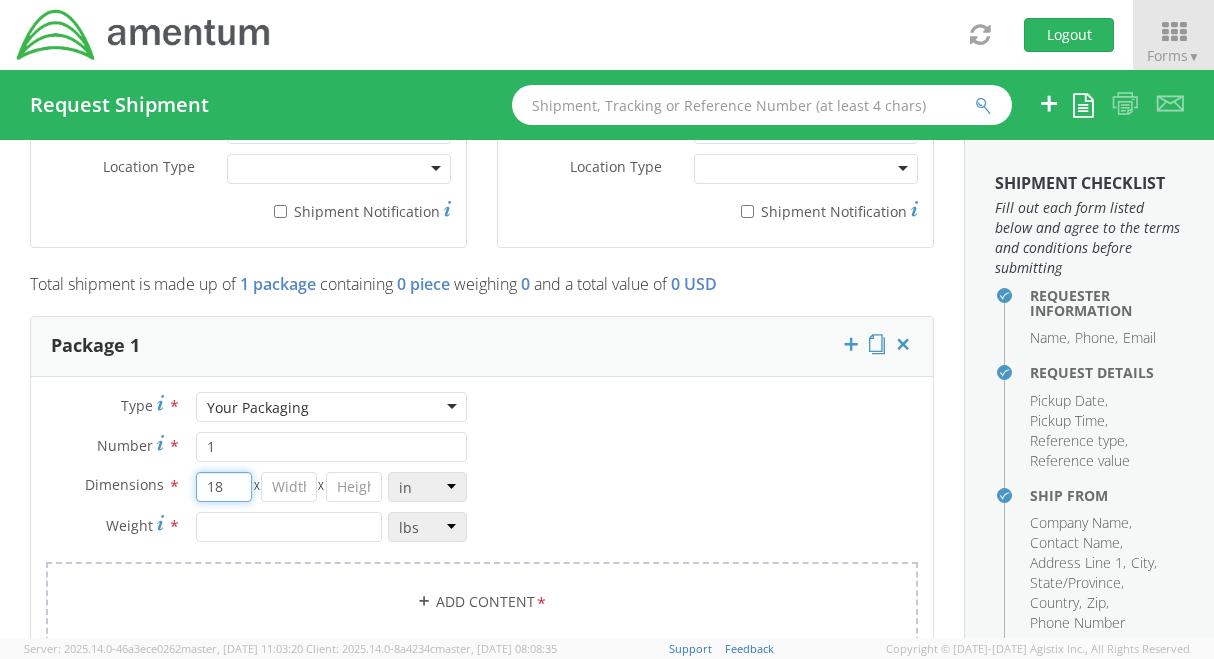 type on "18" 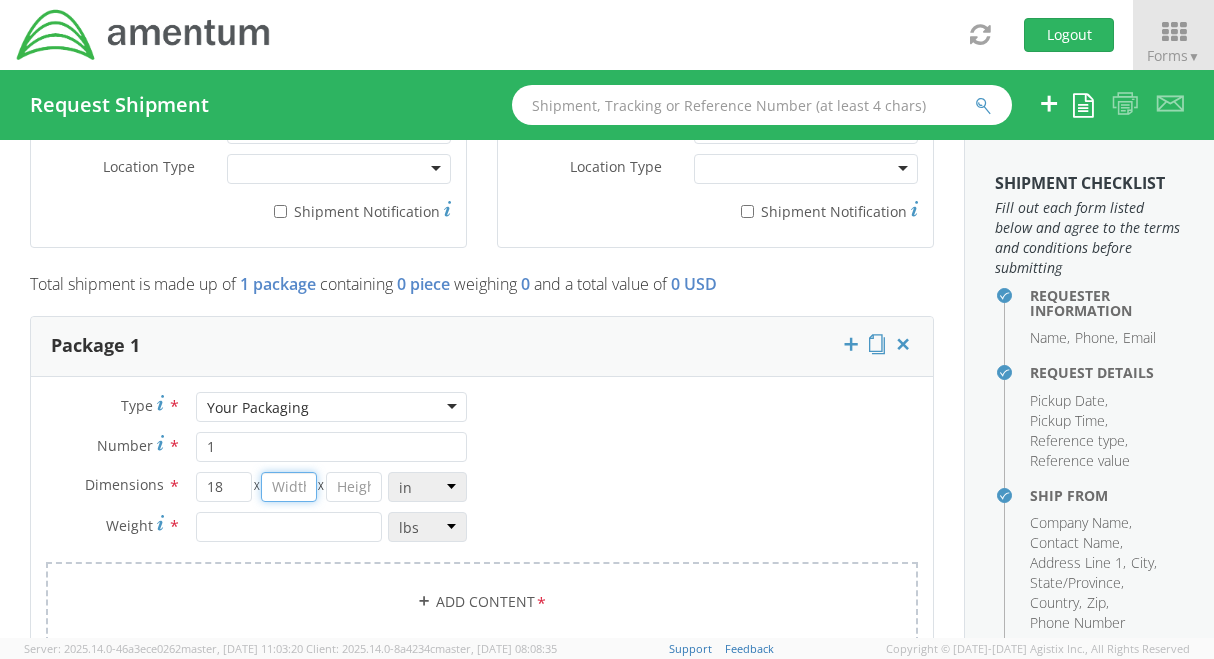 click at bounding box center (288, 487) 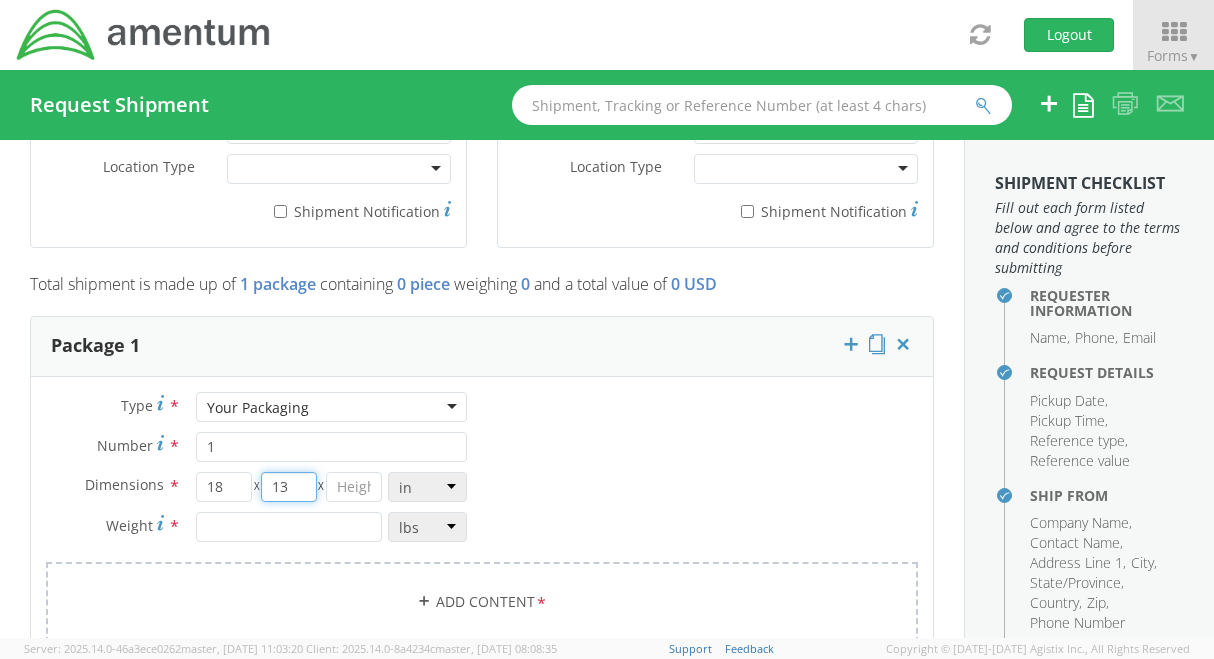 type on "13" 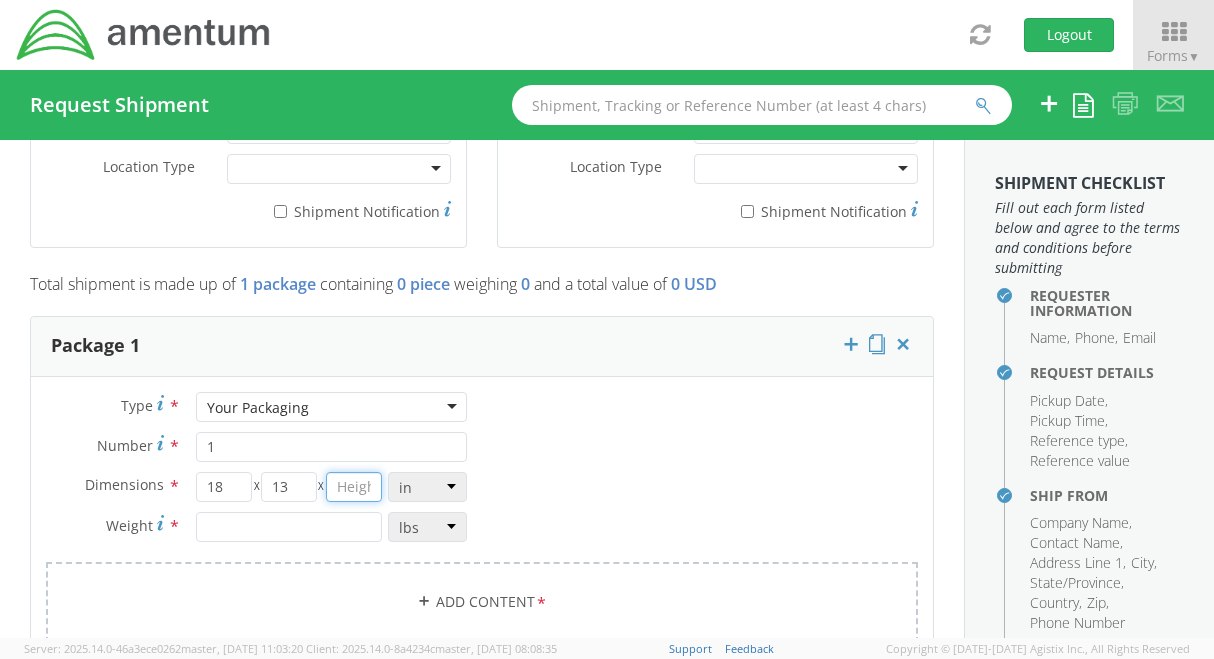 click at bounding box center (353, 487) 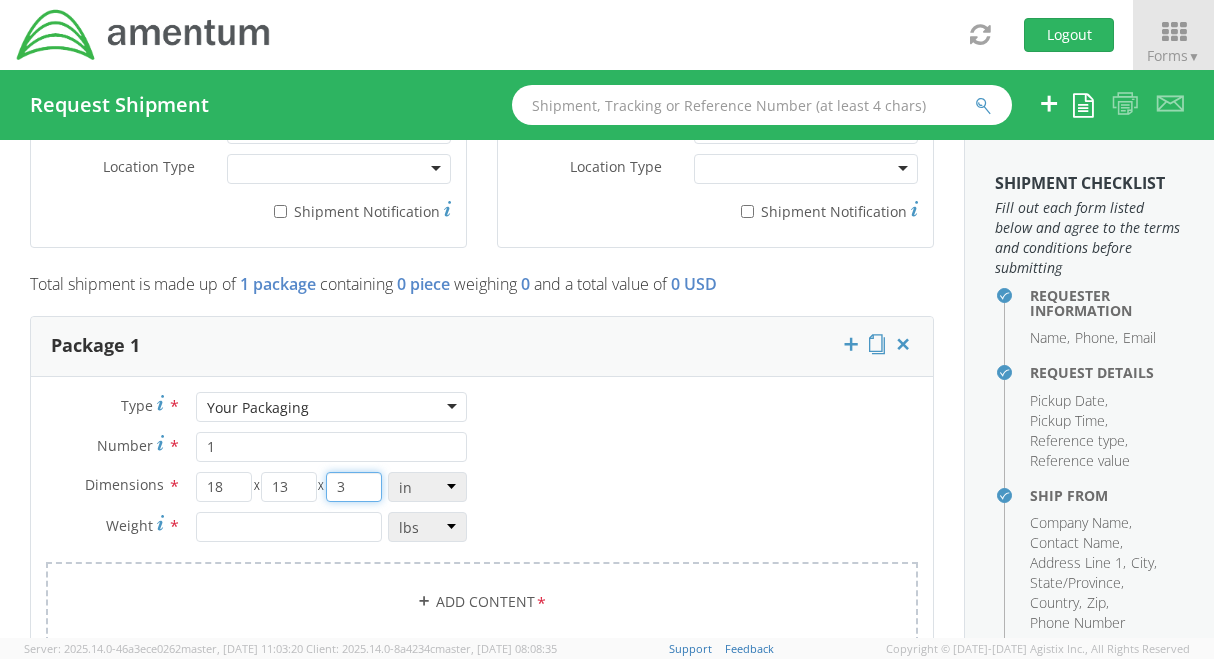 type on "3" 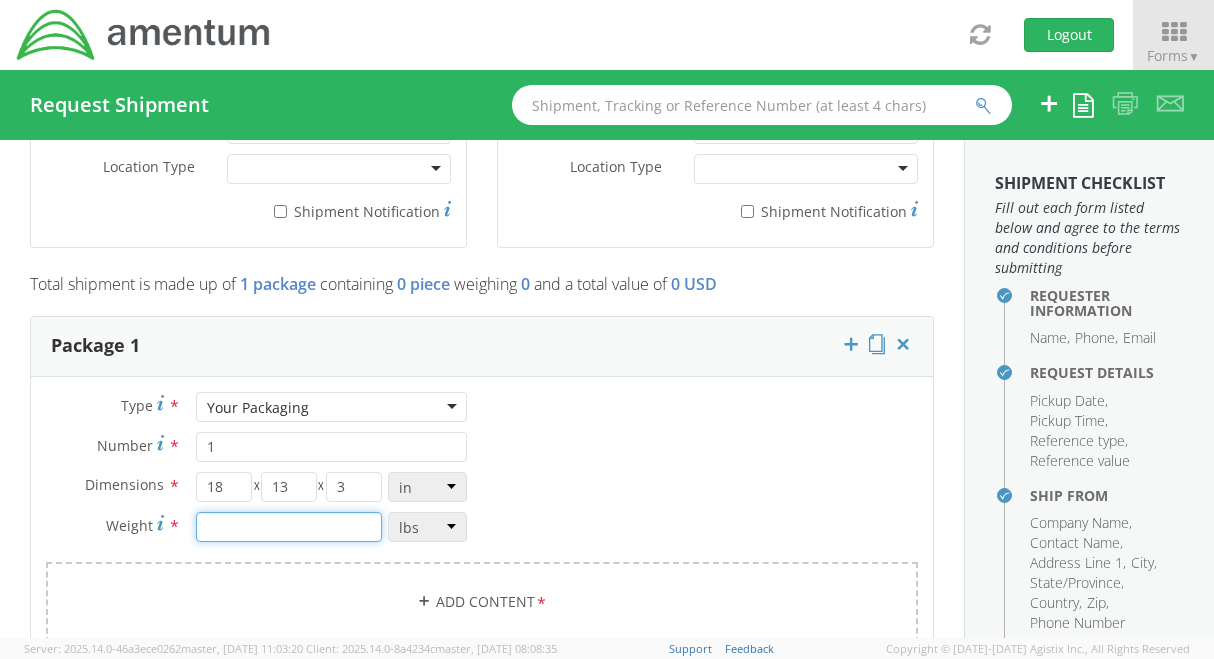 click at bounding box center [288, 527] 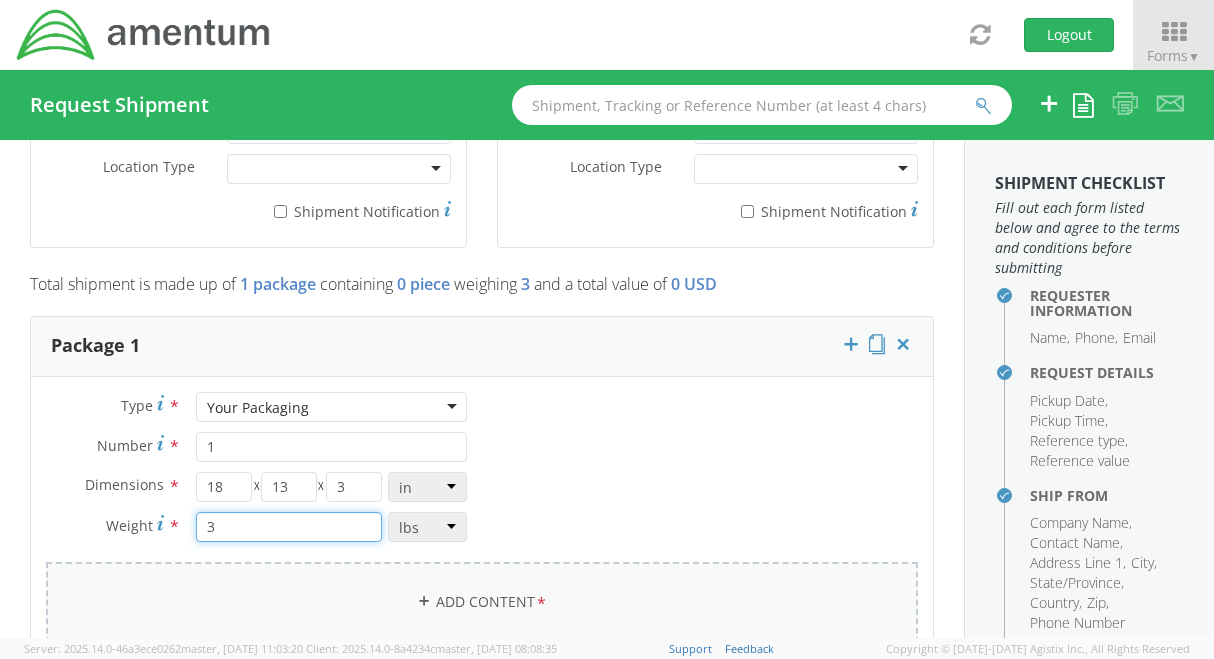 type on "3" 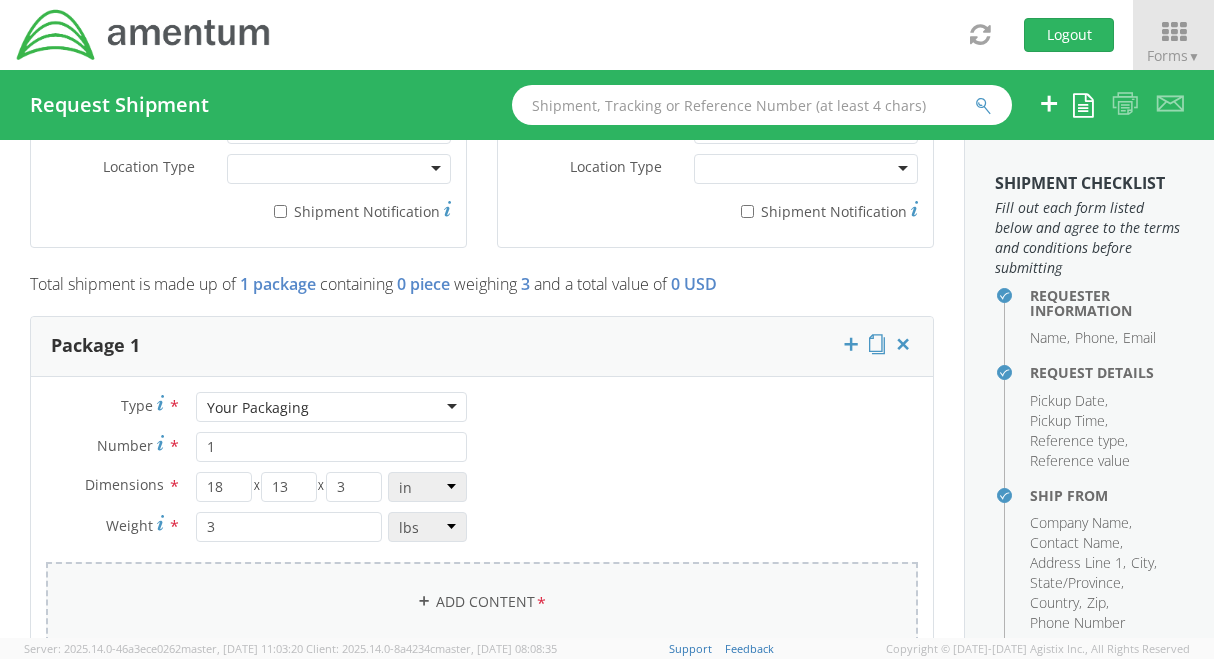 click on "Add Content  *" at bounding box center (482, 602) 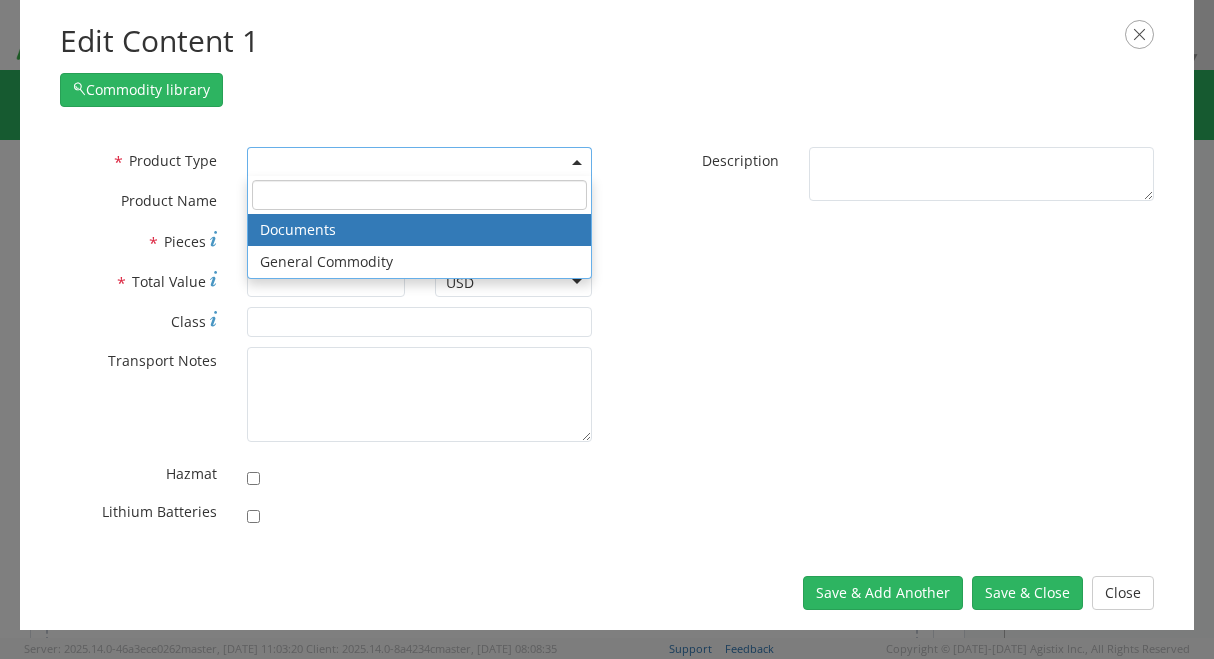 click at bounding box center (577, 162) 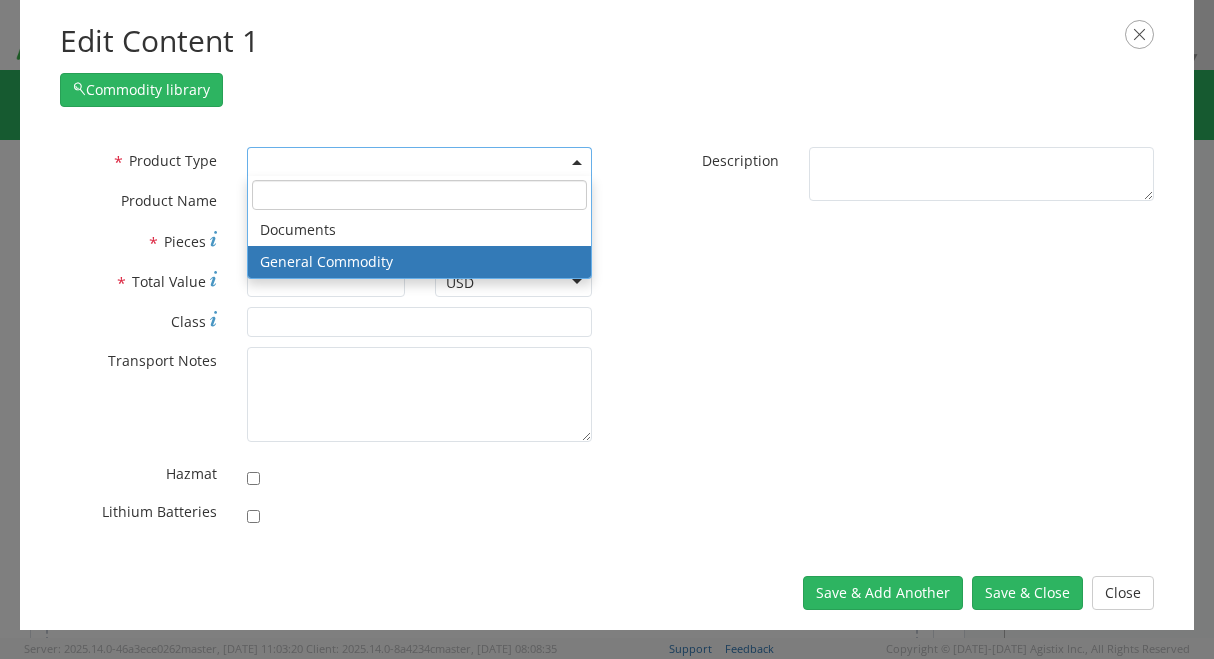 select on "COMMODITY" 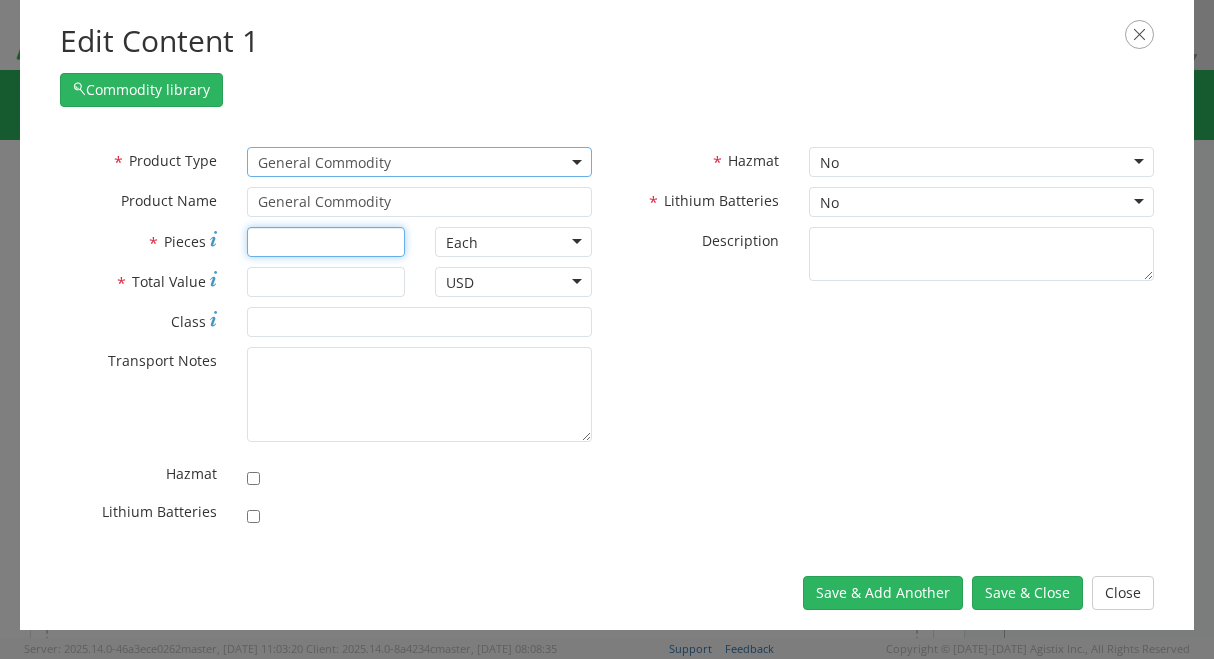 click on "*   Pieces" at bounding box center (325, 242) 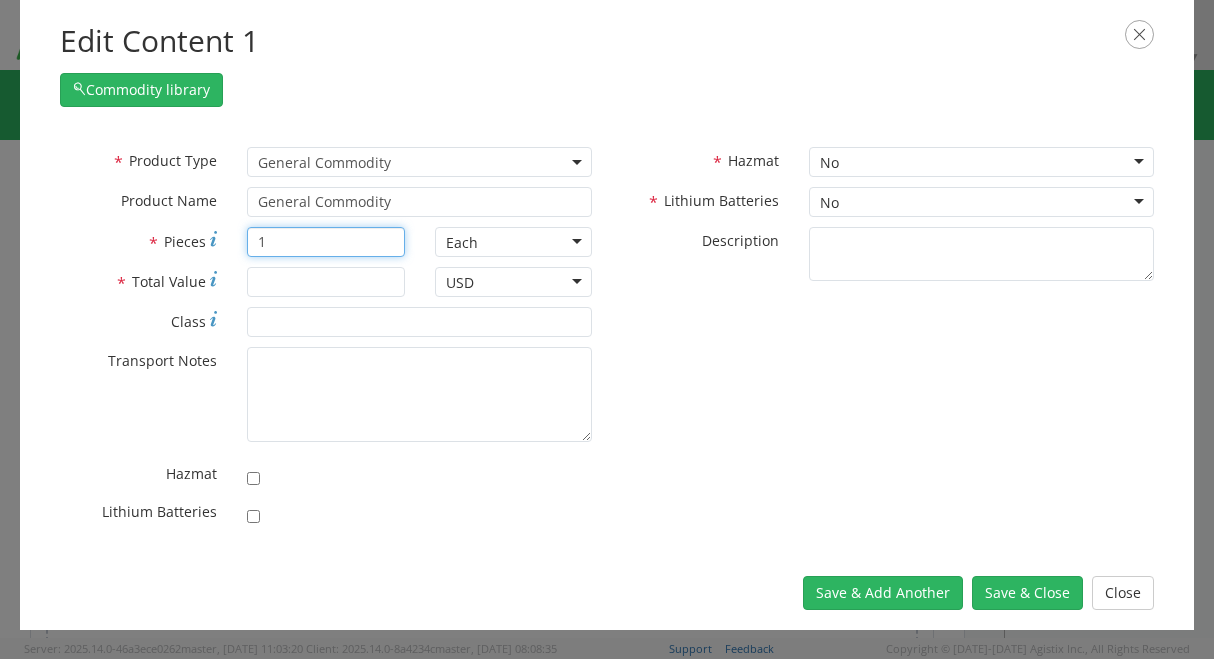 type on "1" 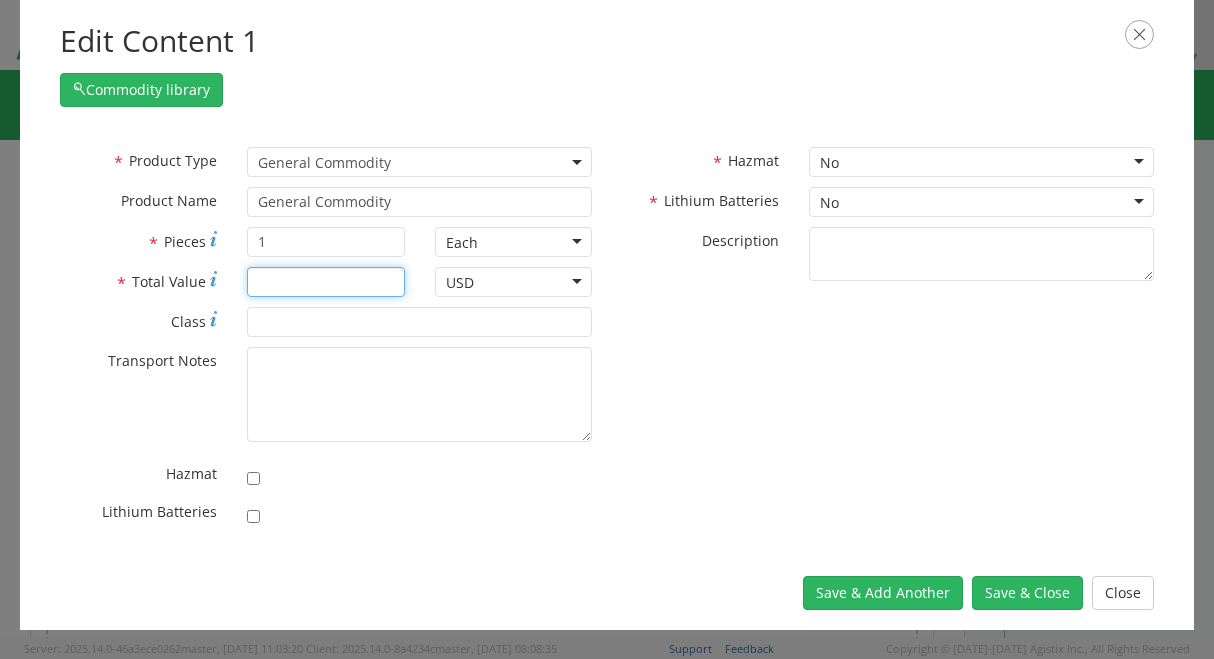 click on "*   Total Value" at bounding box center (325, 282) 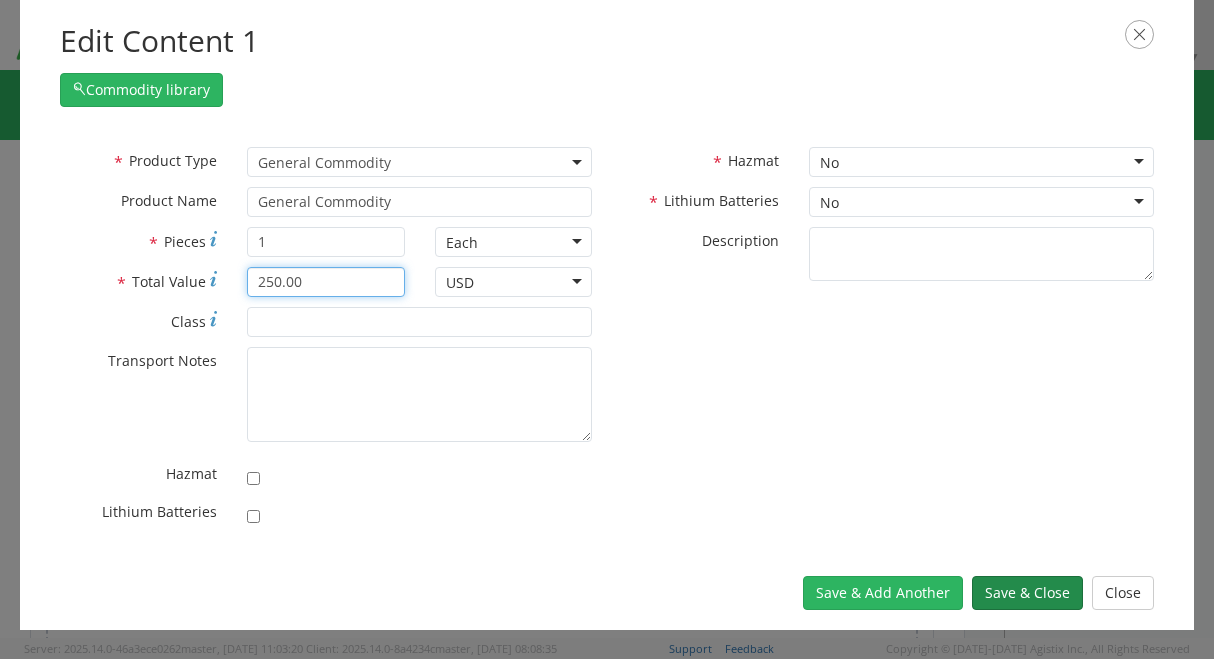 type on "250.00" 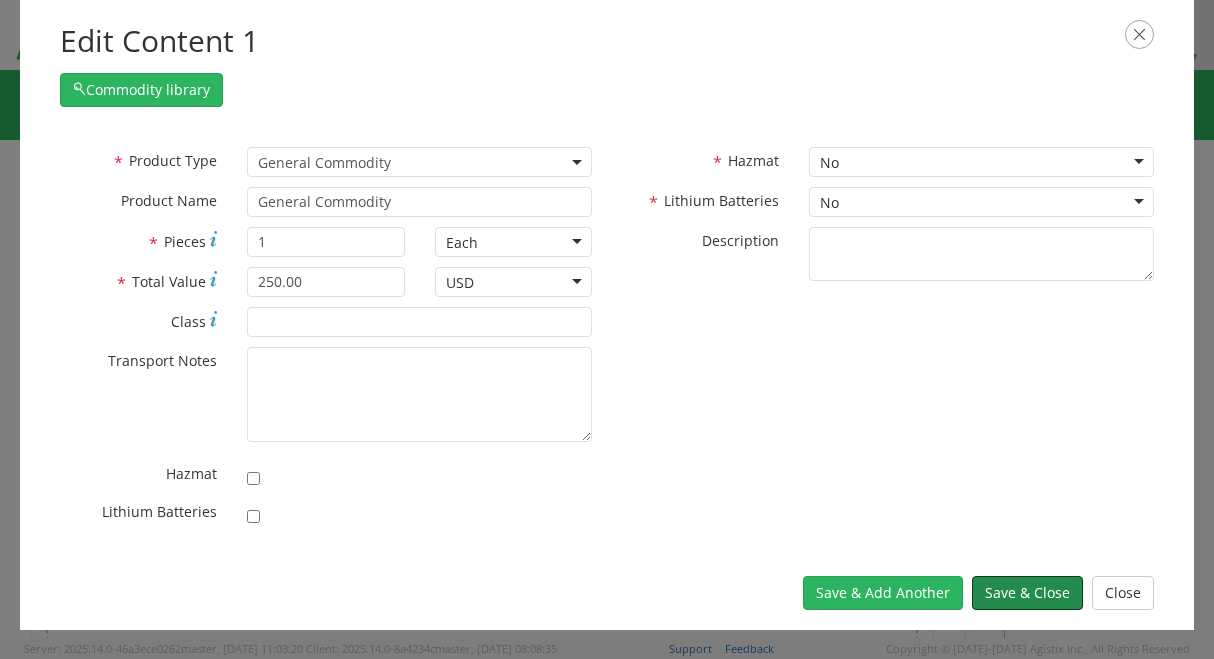 click on "Save & Close" at bounding box center (1027, 593) 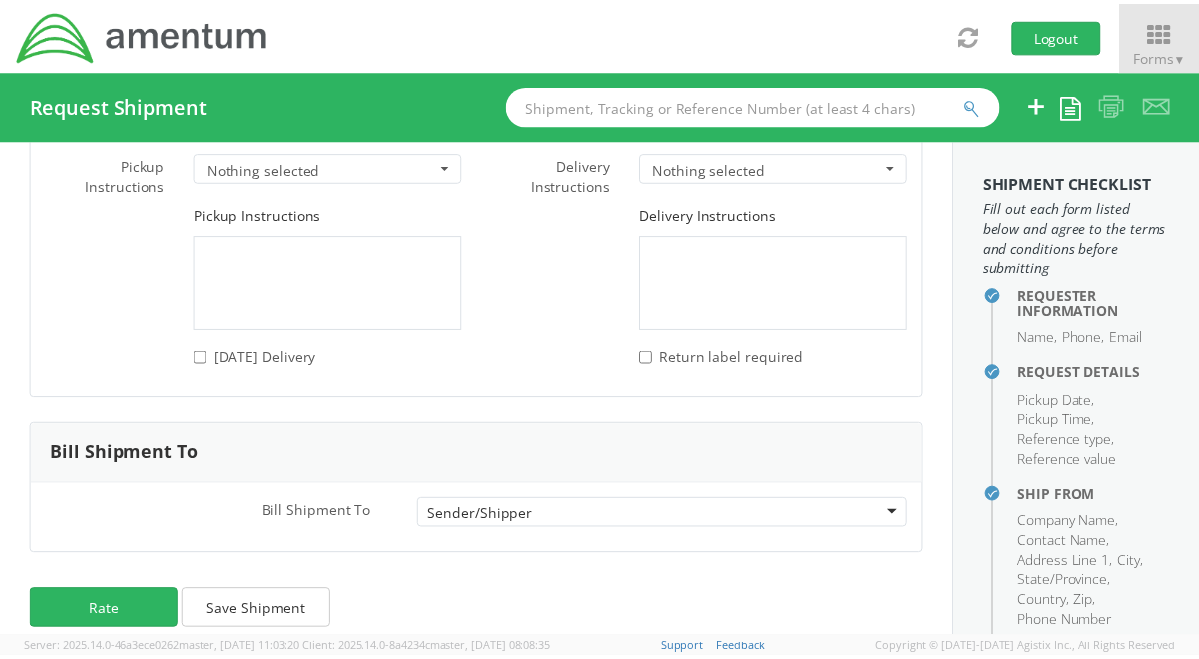 scroll, scrollTop: 2958, scrollLeft: 0, axis: vertical 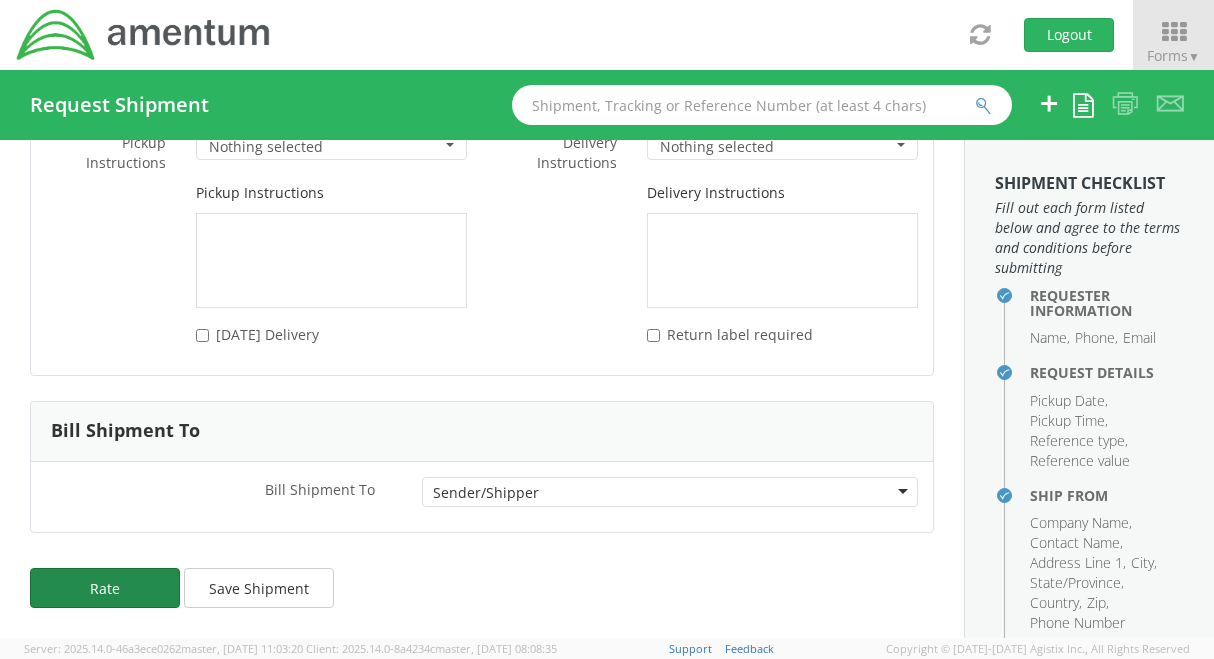 click on "Rate" at bounding box center (105, 588) 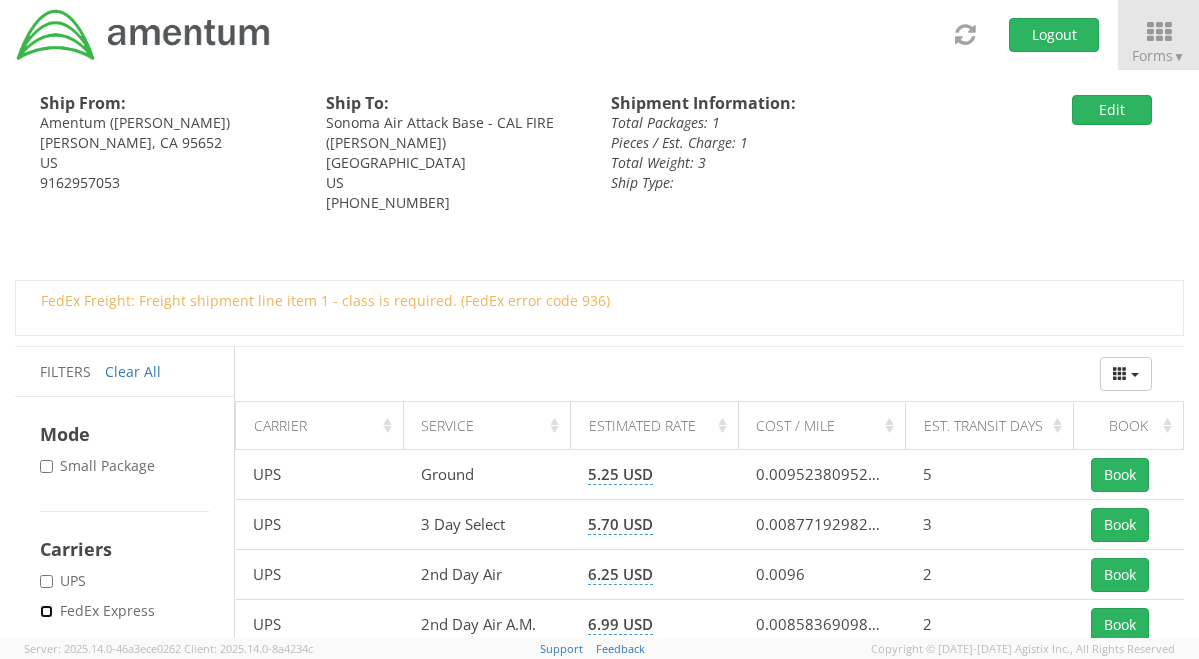 click on "* FedEx Express" at bounding box center [46, 611] 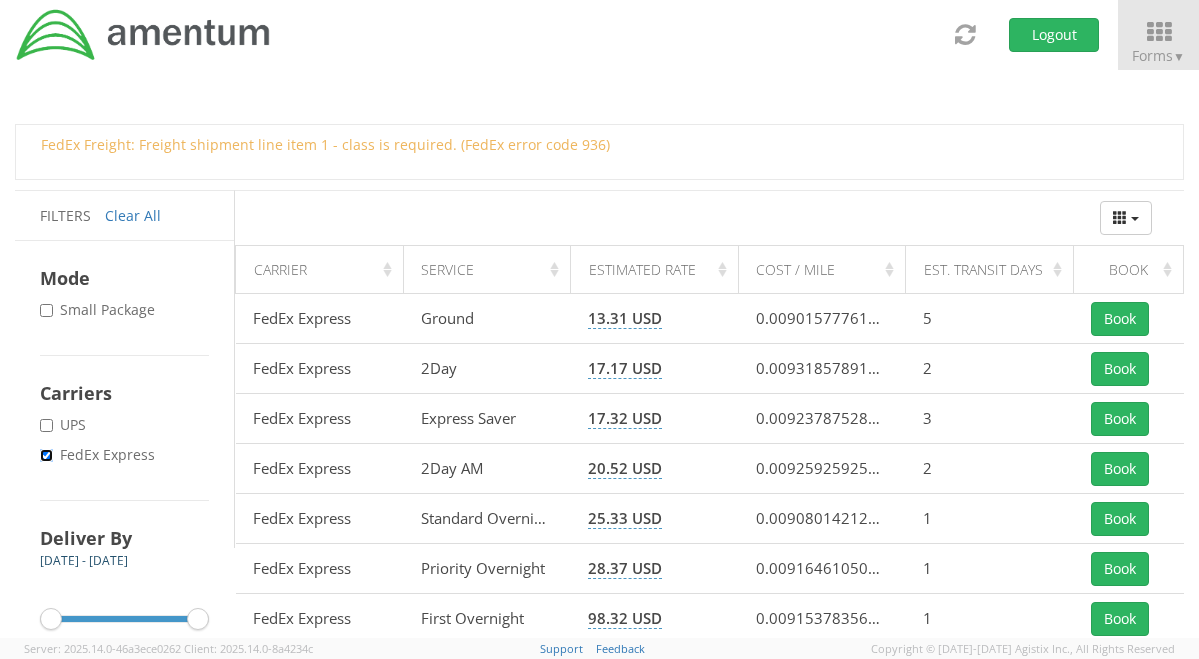scroll, scrollTop: 167, scrollLeft: 0, axis: vertical 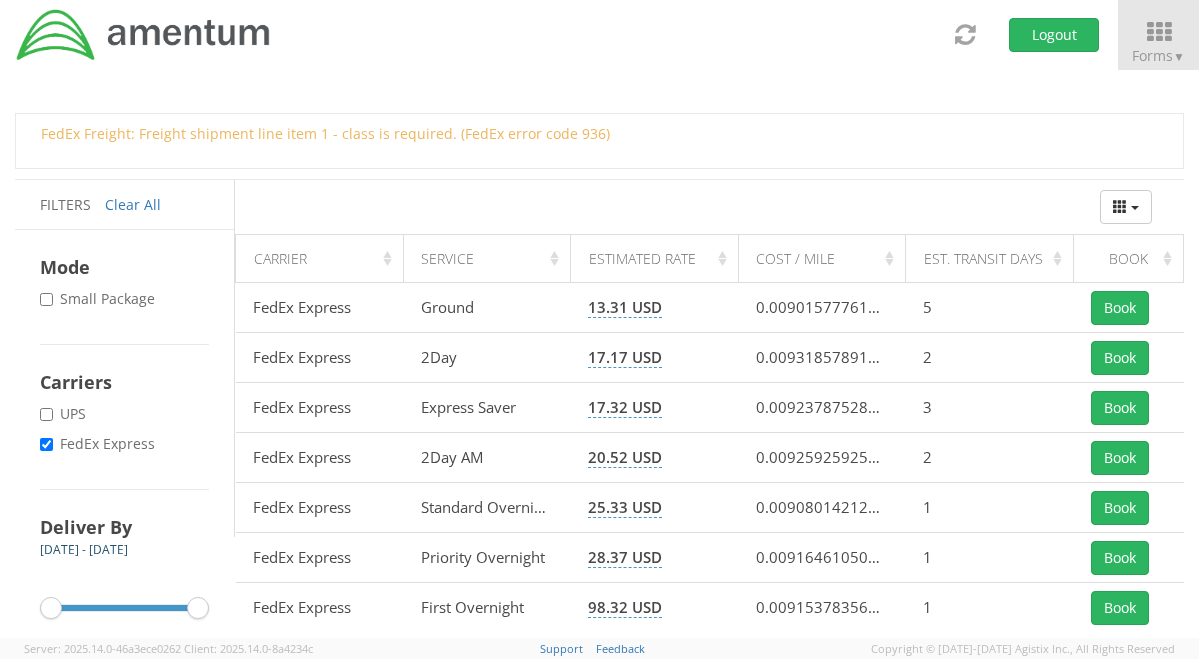 click on "* FedEx Express" at bounding box center [124, 444] 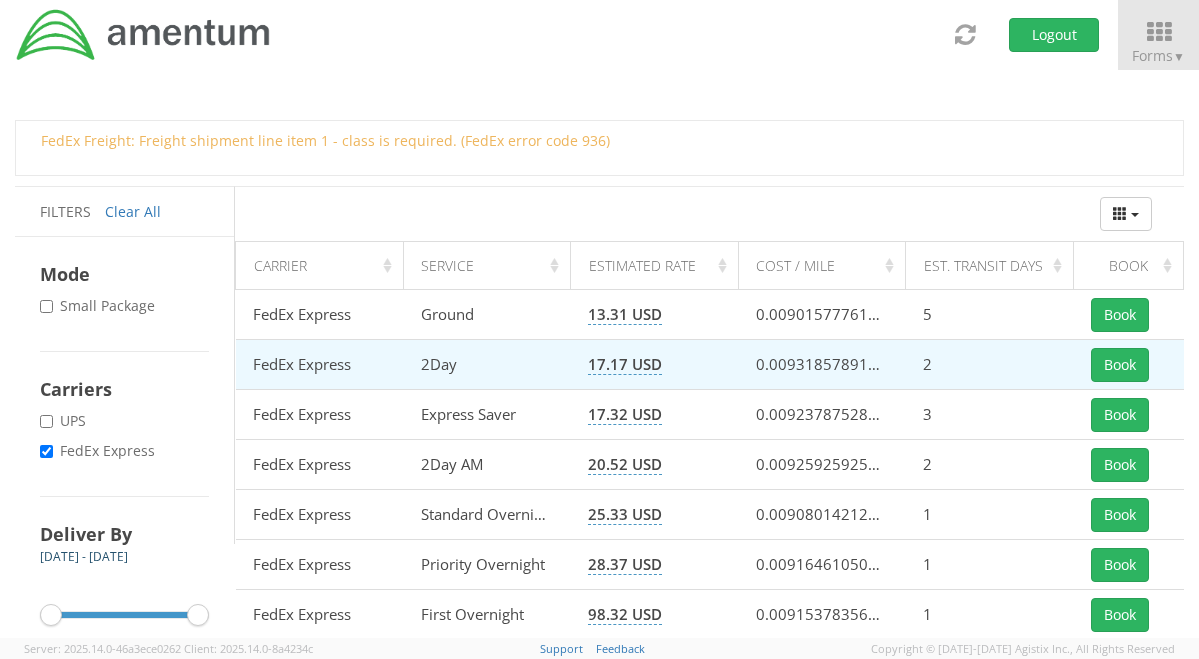 scroll, scrollTop: 167, scrollLeft: 0, axis: vertical 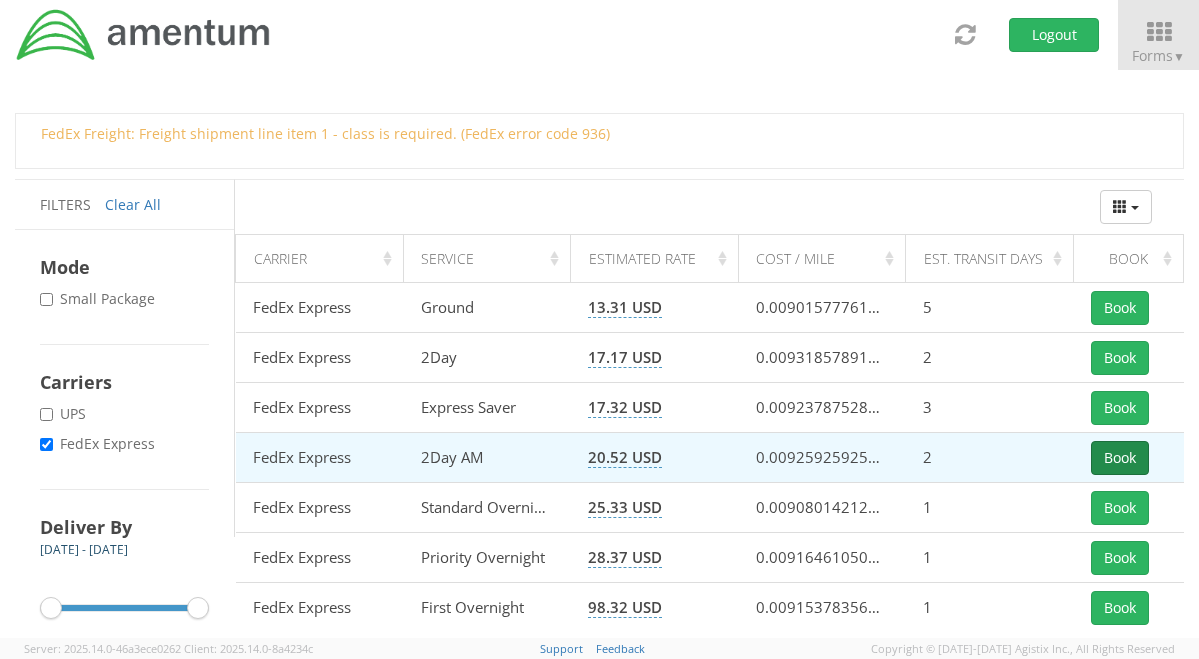 click on "Book" at bounding box center (1120, 458) 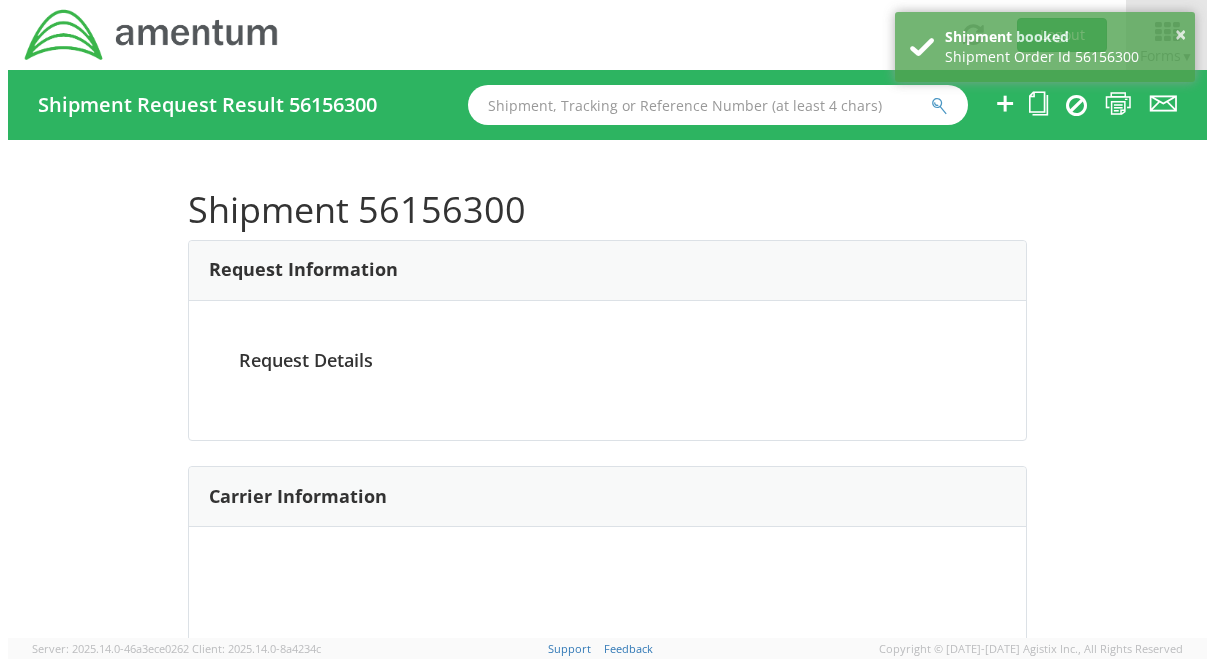 scroll, scrollTop: 0, scrollLeft: 0, axis: both 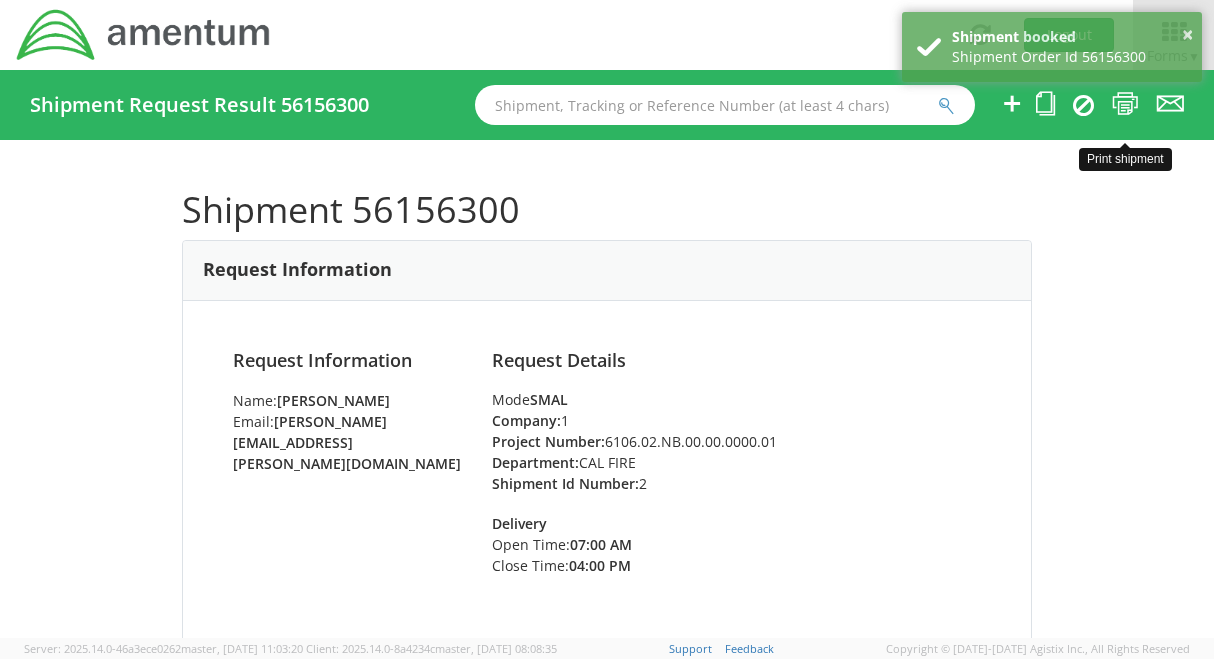 click at bounding box center [1125, 103] 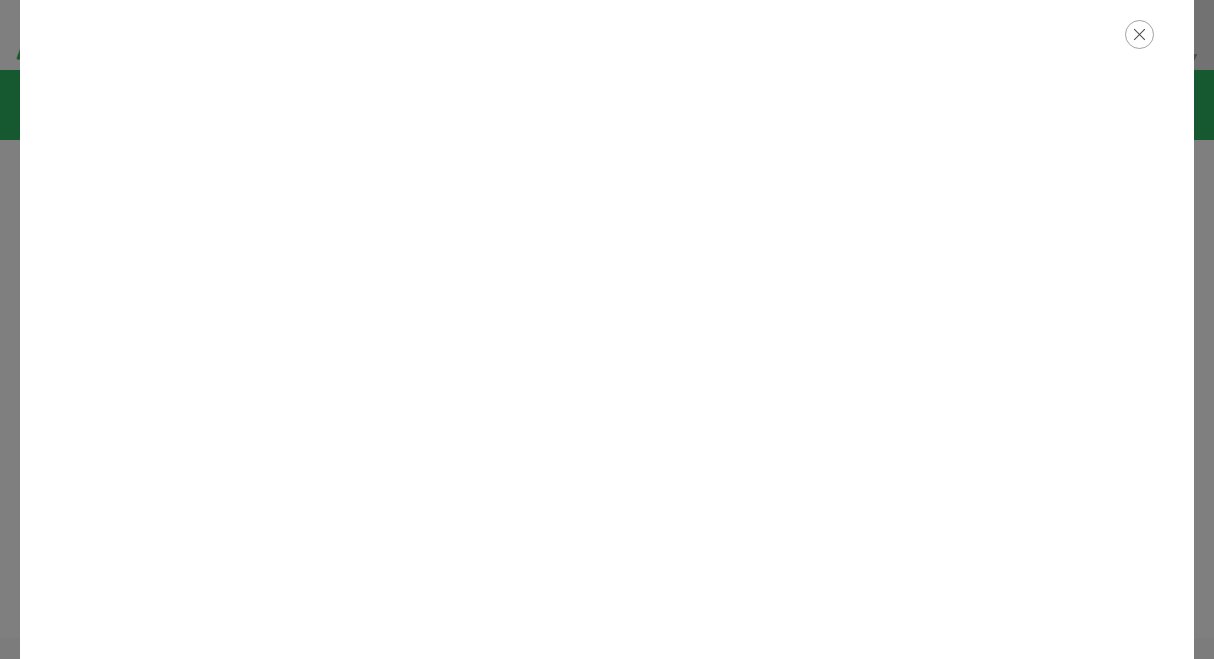 click at bounding box center (1139, 34) 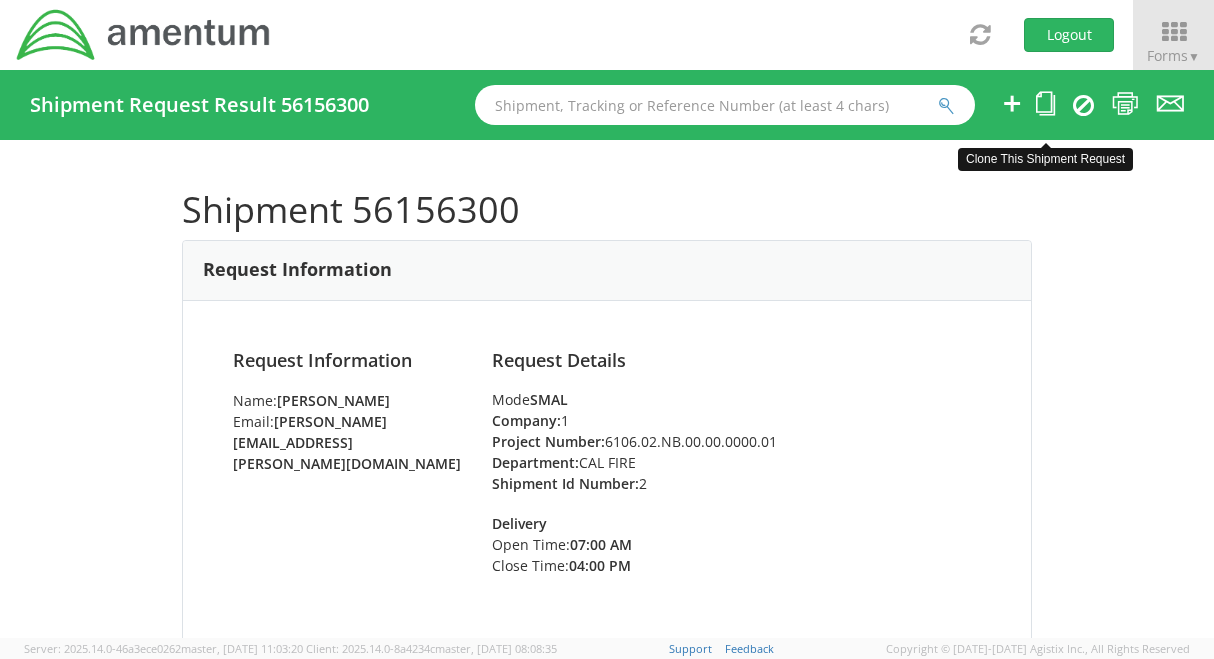 click at bounding box center (1045, 103) 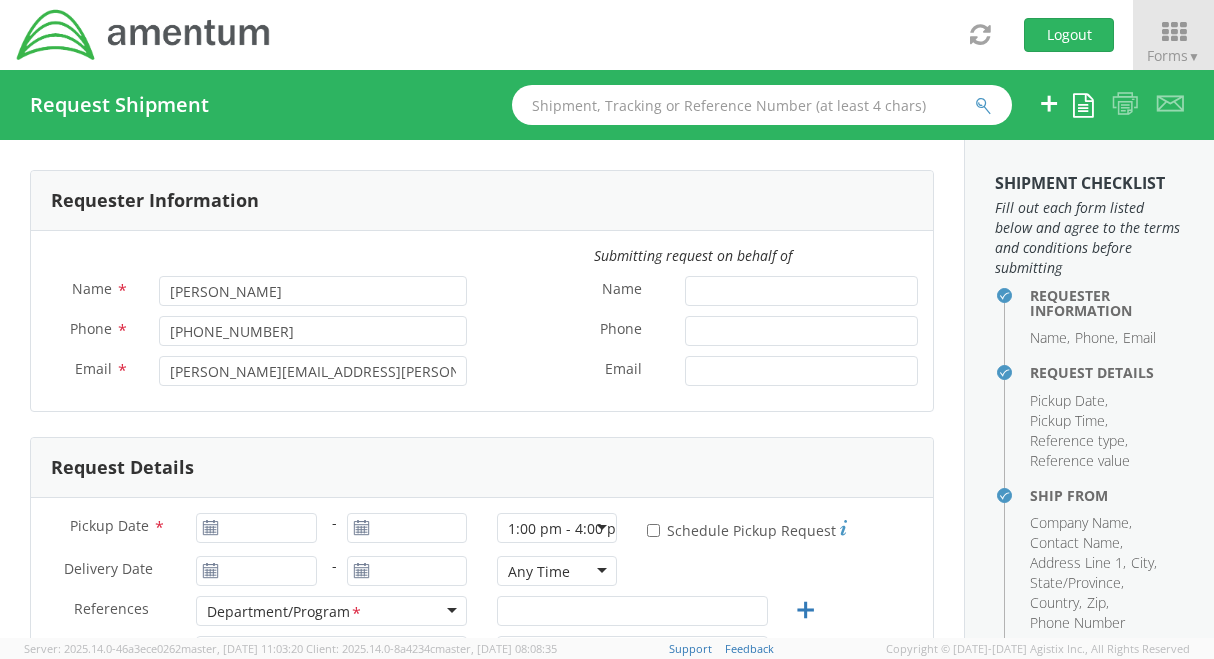 type on "07/10/2025" 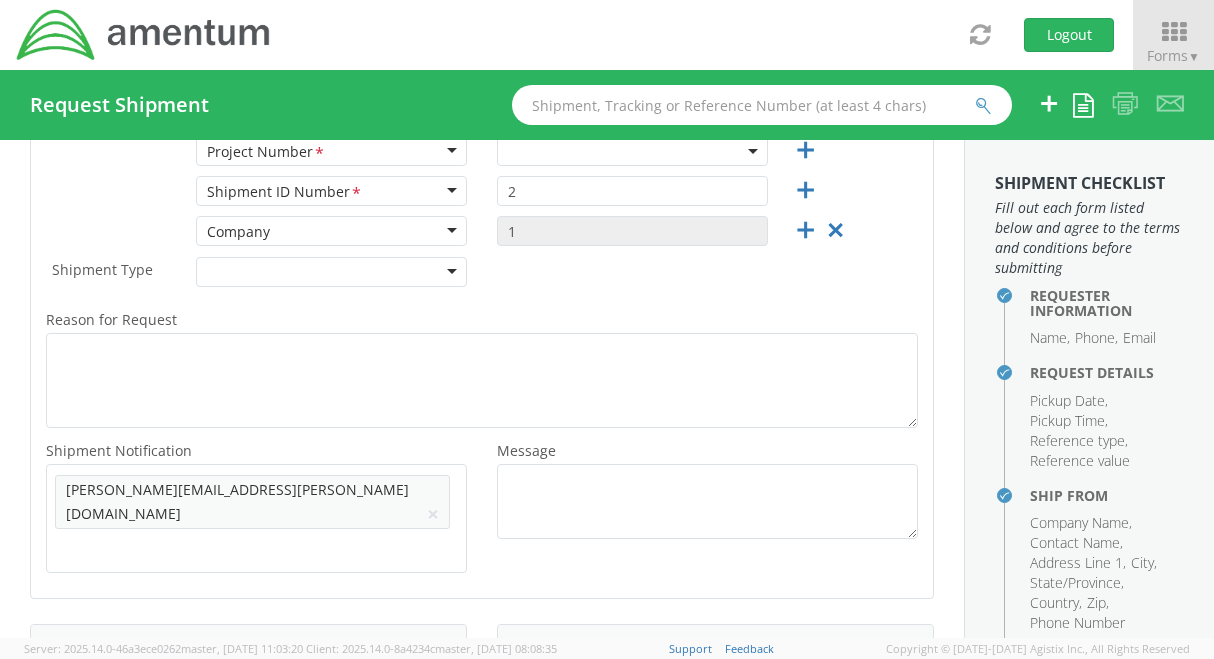 select on "6106.01.NB.00.00.0000.01" 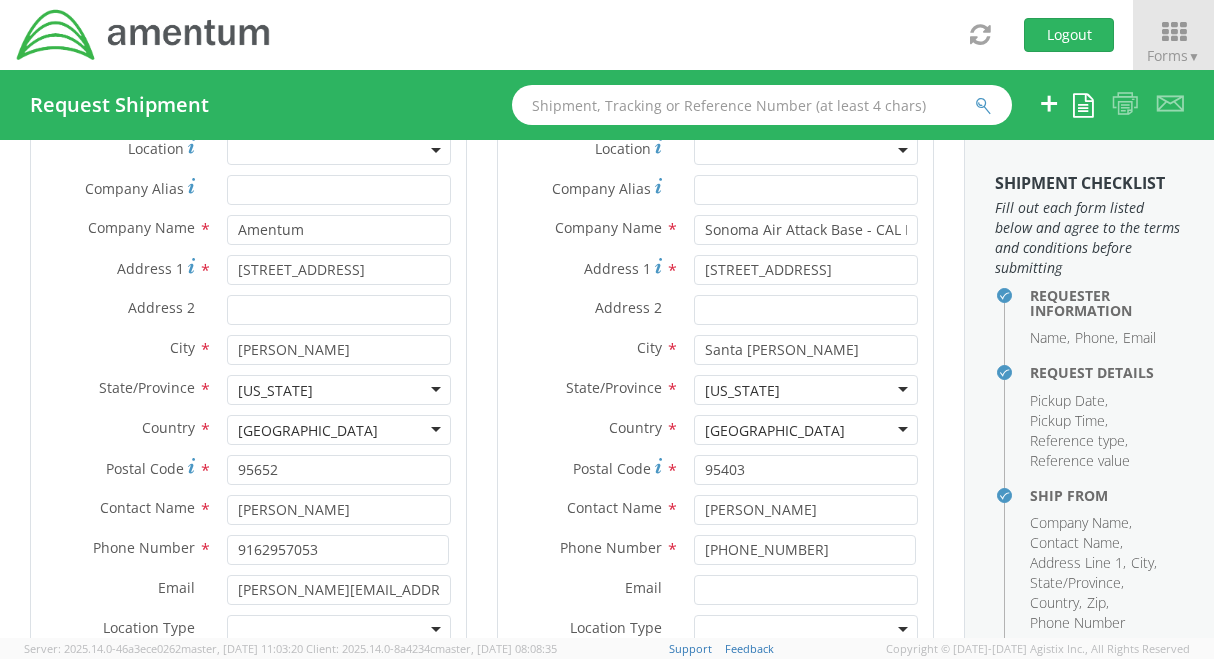 scroll, scrollTop: 1100, scrollLeft: 0, axis: vertical 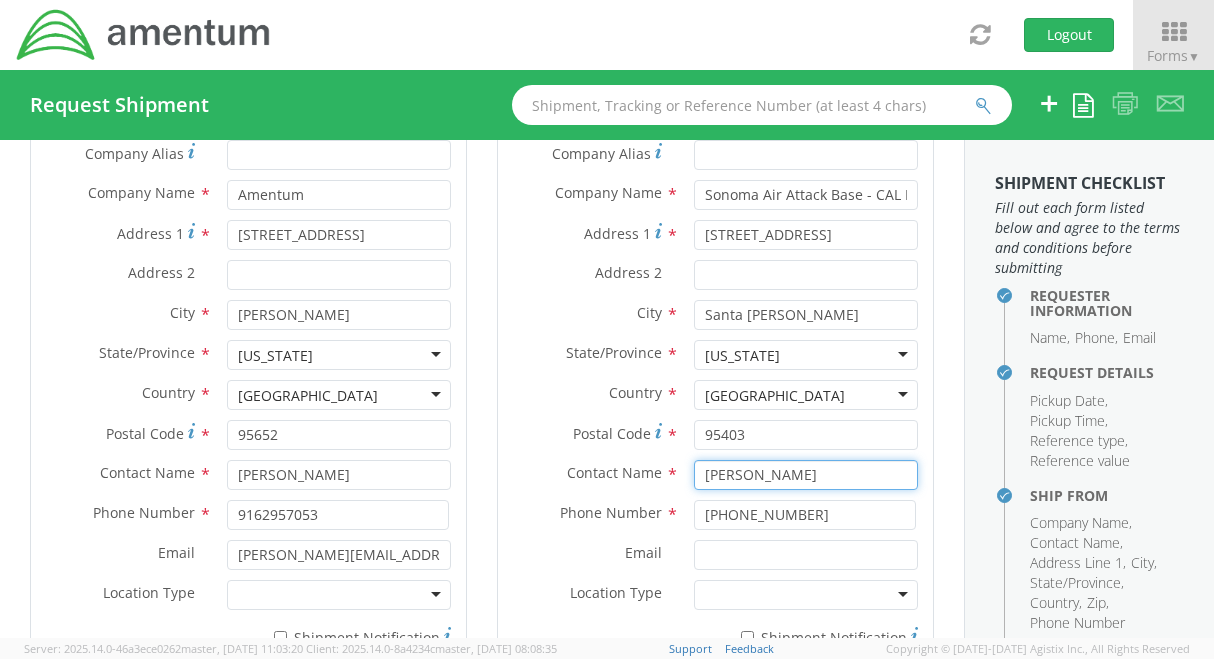 click on "[PERSON_NAME]" at bounding box center (806, 475) 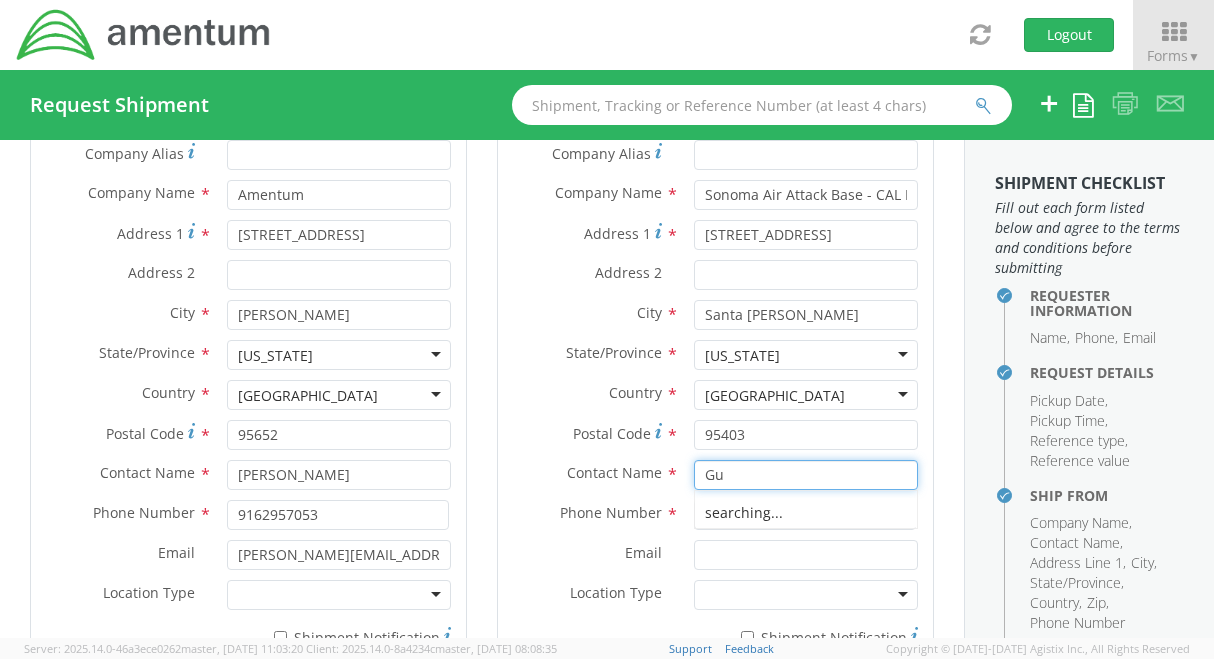 type on "G" 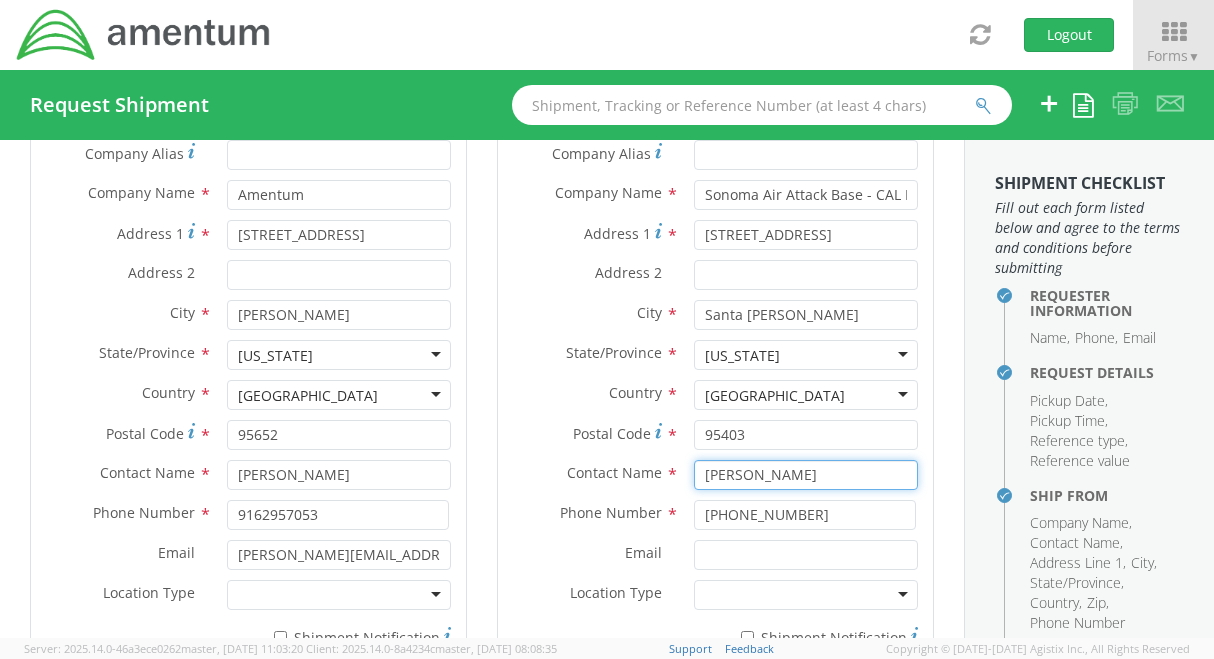 type on "[PERSON_NAME]" 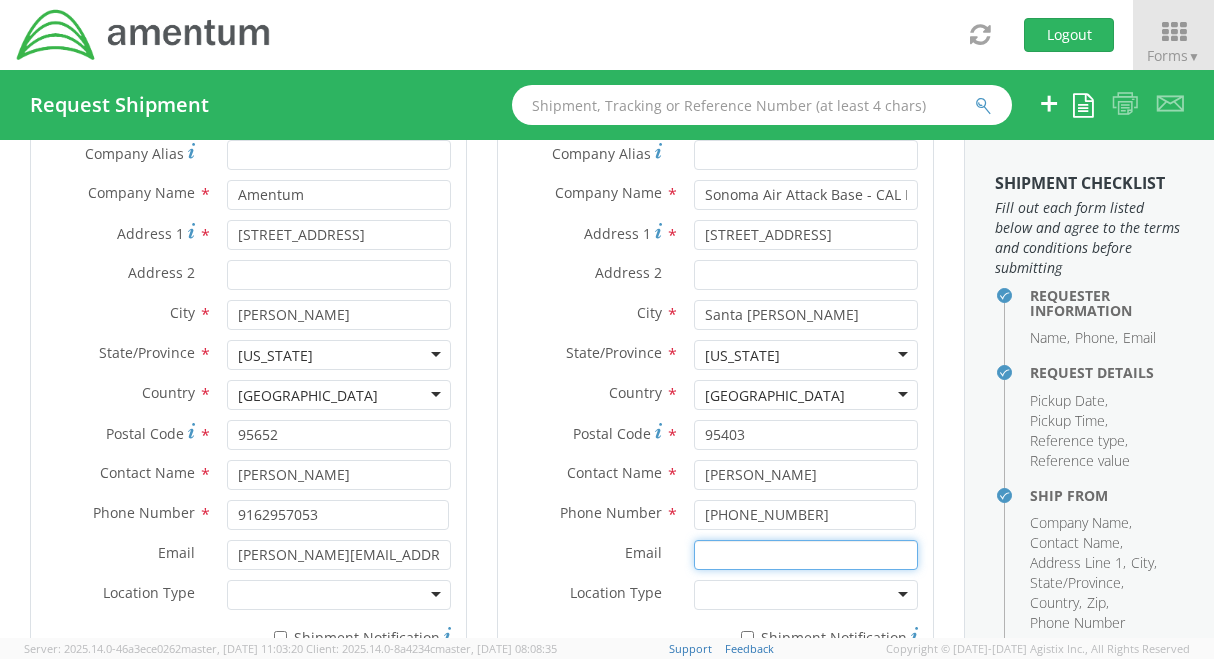 click on "Email        *" at bounding box center (806, 555) 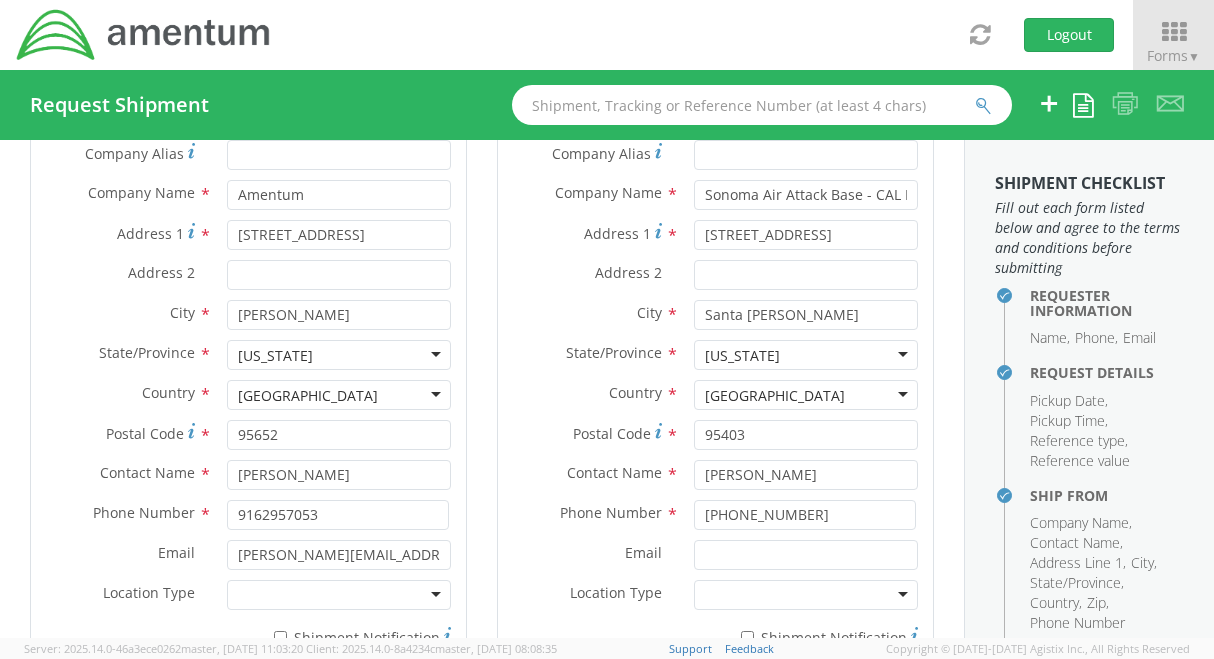 click at bounding box center [806, 595] 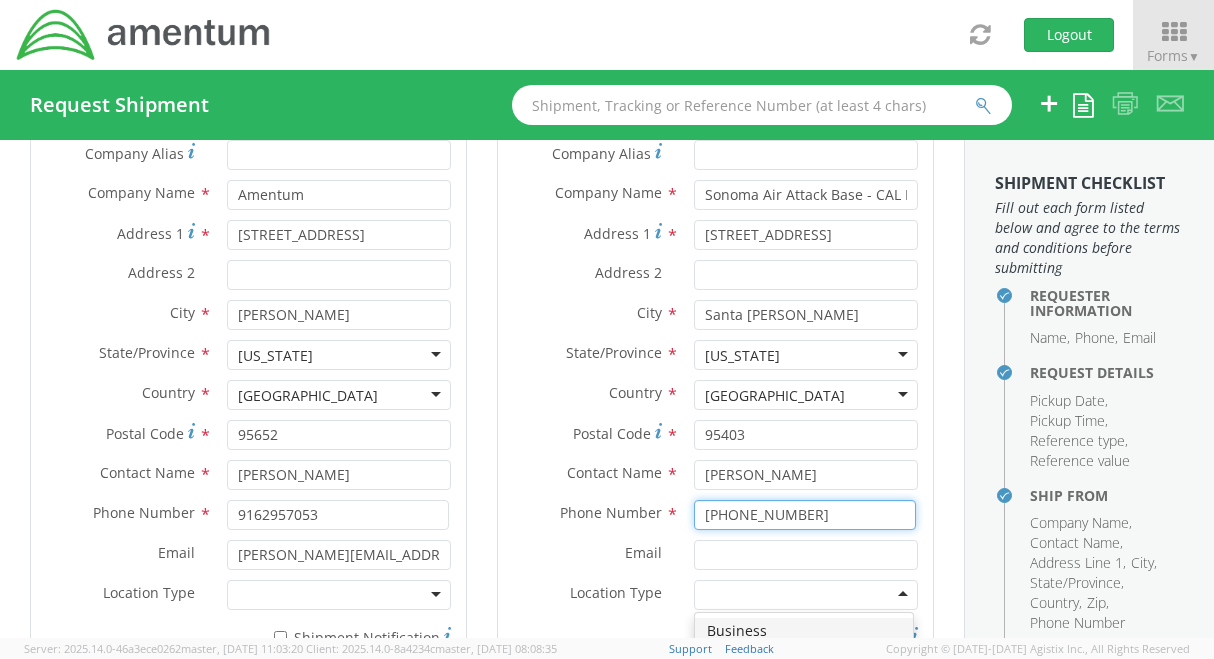click on "[PHONE_NUMBER]" at bounding box center (805, 515) 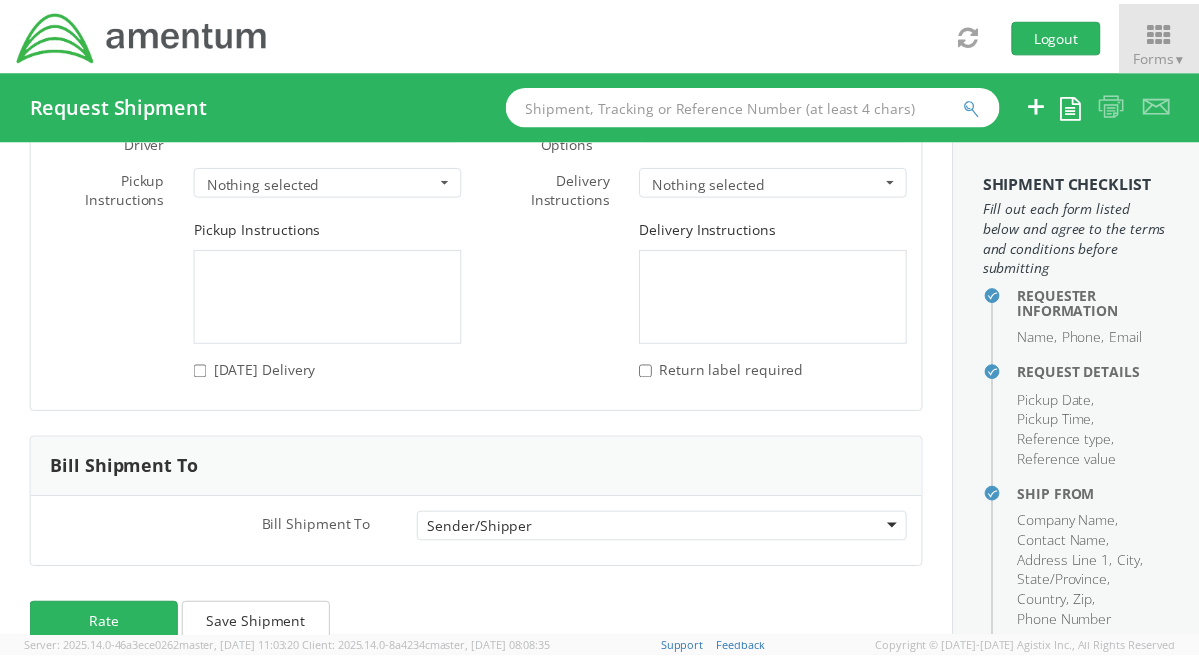 scroll, scrollTop: 2958, scrollLeft: 0, axis: vertical 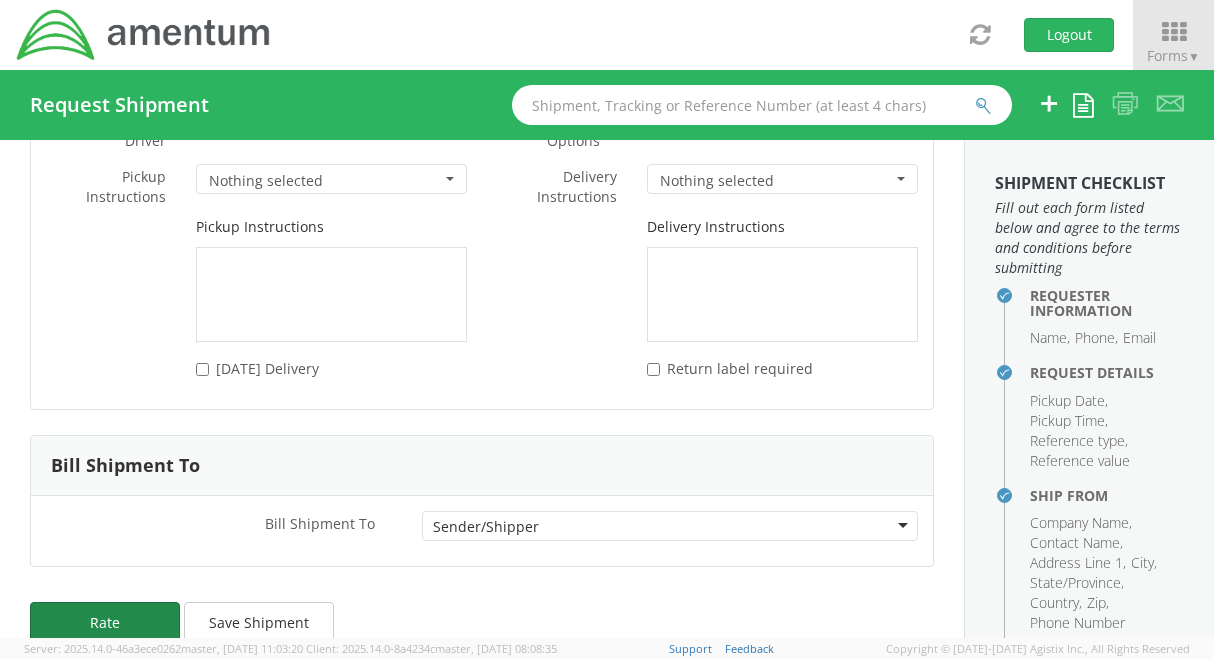 type on "[PHONE_NUMBER]" 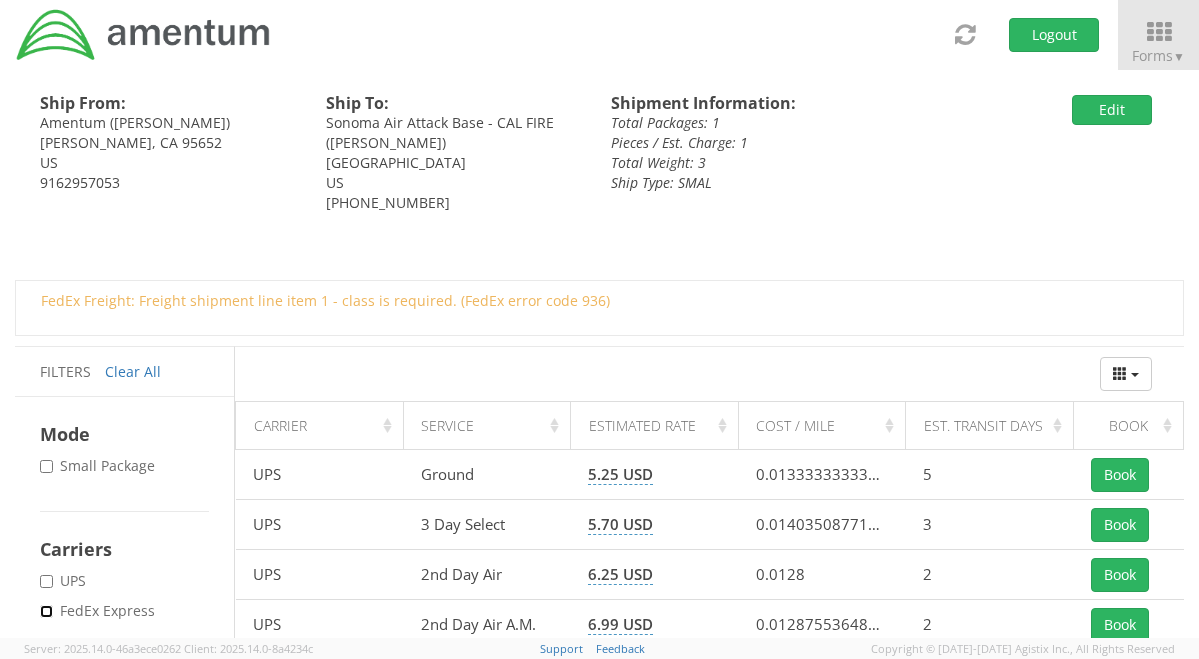 click on "* FedEx Express" at bounding box center [46, 611] 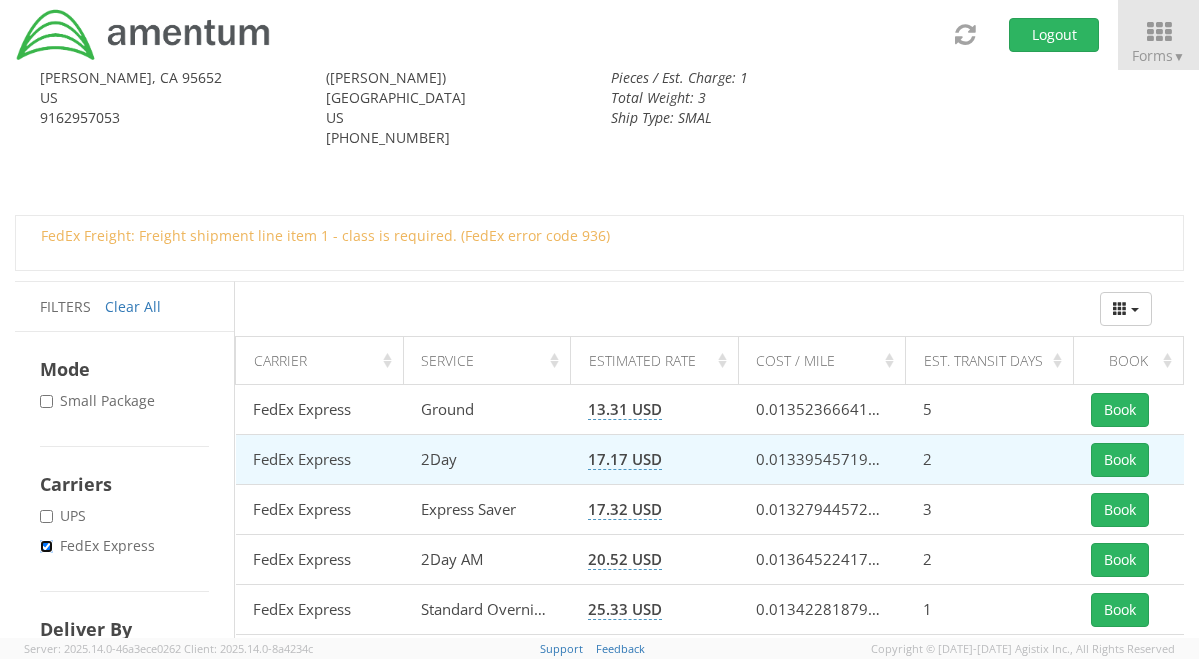 scroll, scrollTop: 100, scrollLeft: 0, axis: vertical 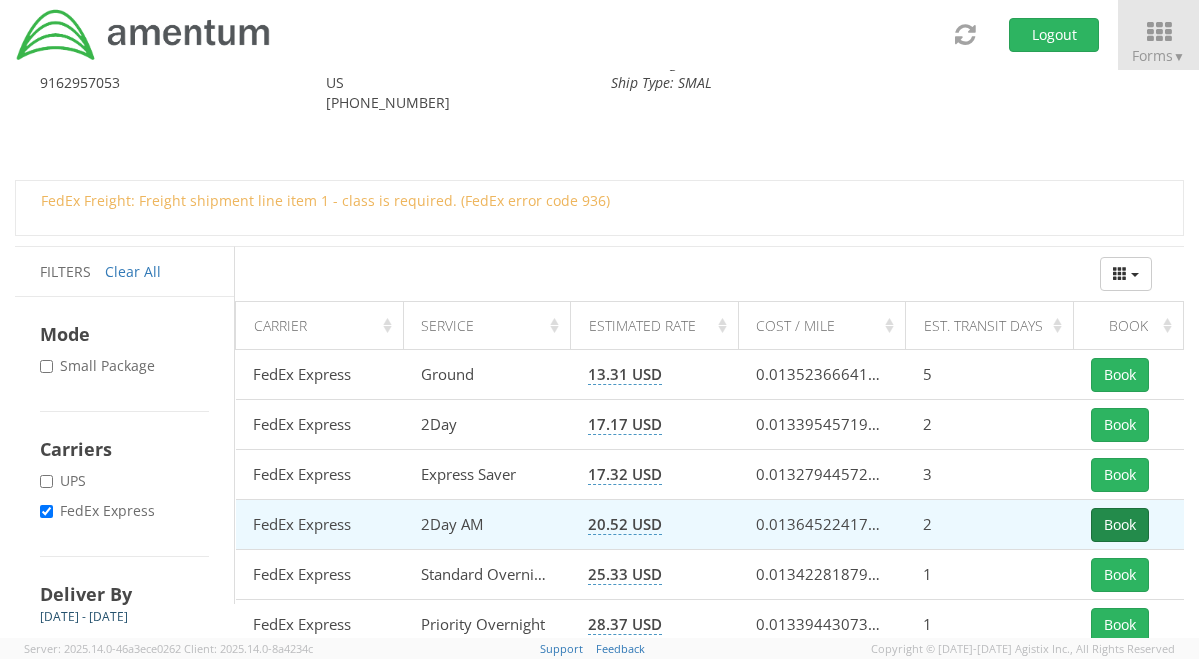 click on "Book" at bounding box center [1120, 525] 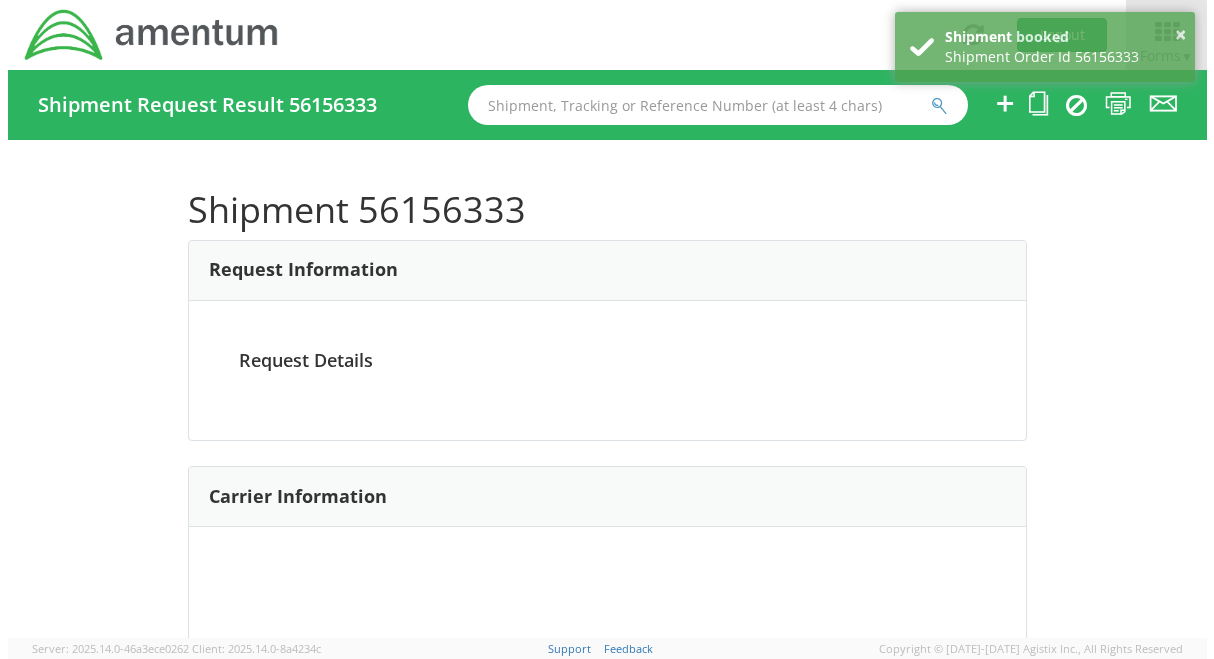 scroll, scrollTop: 0, scrollLeft: 0, axis: both 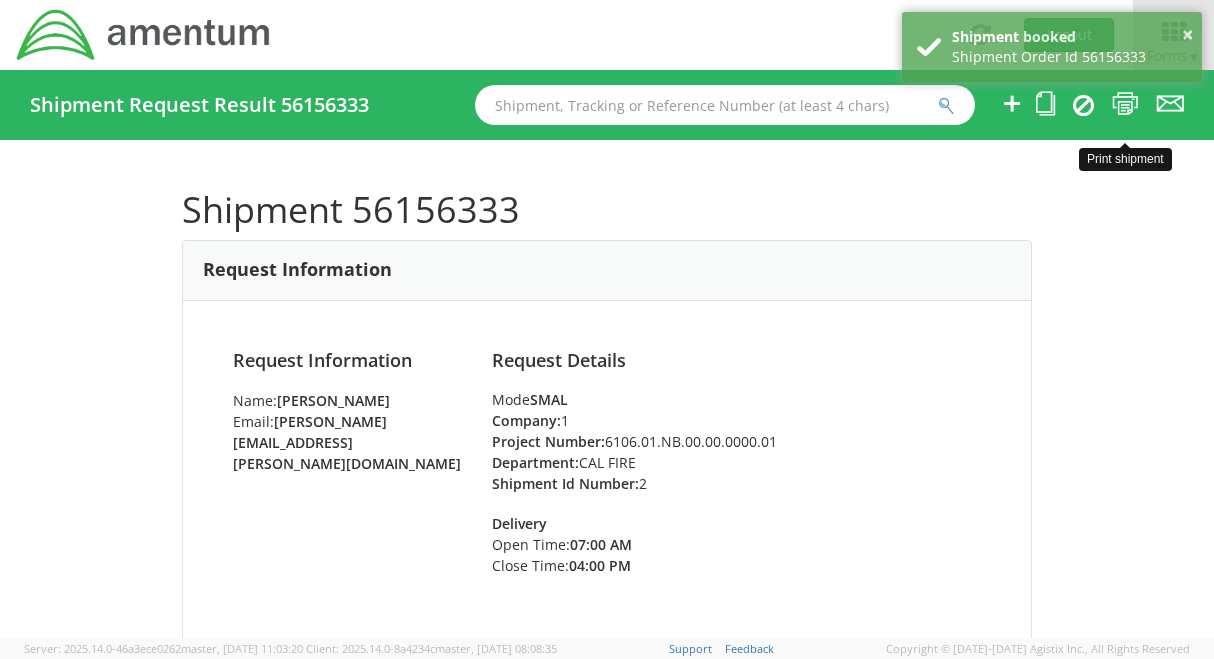 click at bounding box center (1125, 103) 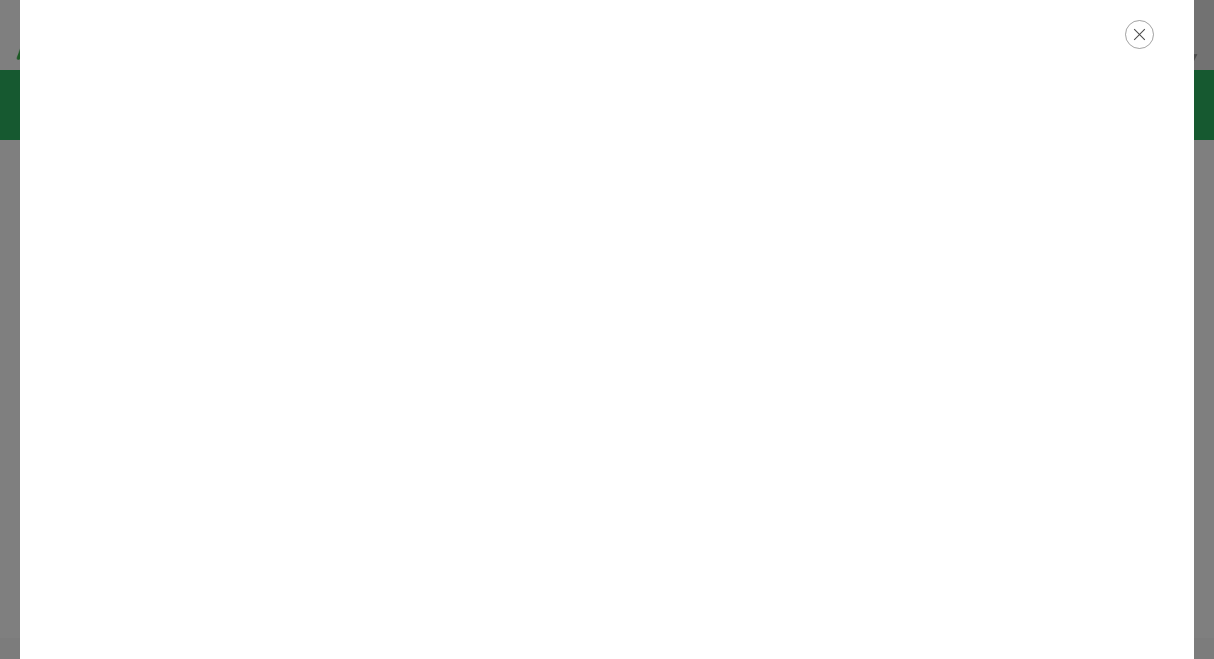 click at bounding box center (1139, 34) 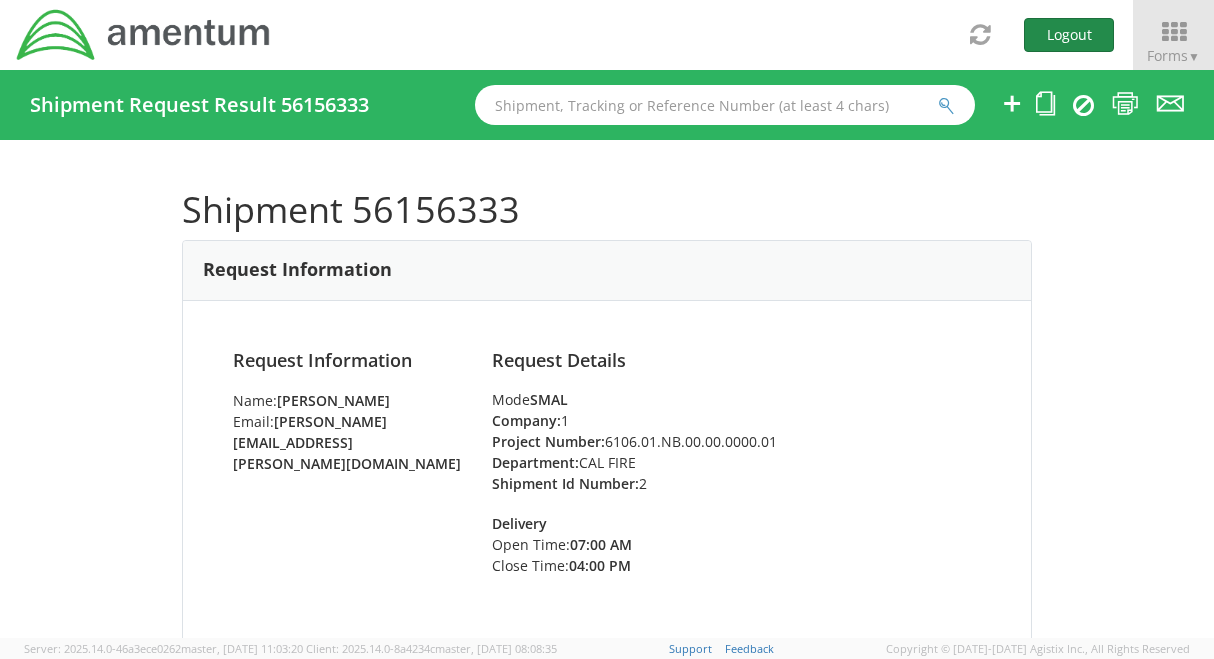click on "Logout" at bounding box center [1069, 35] 